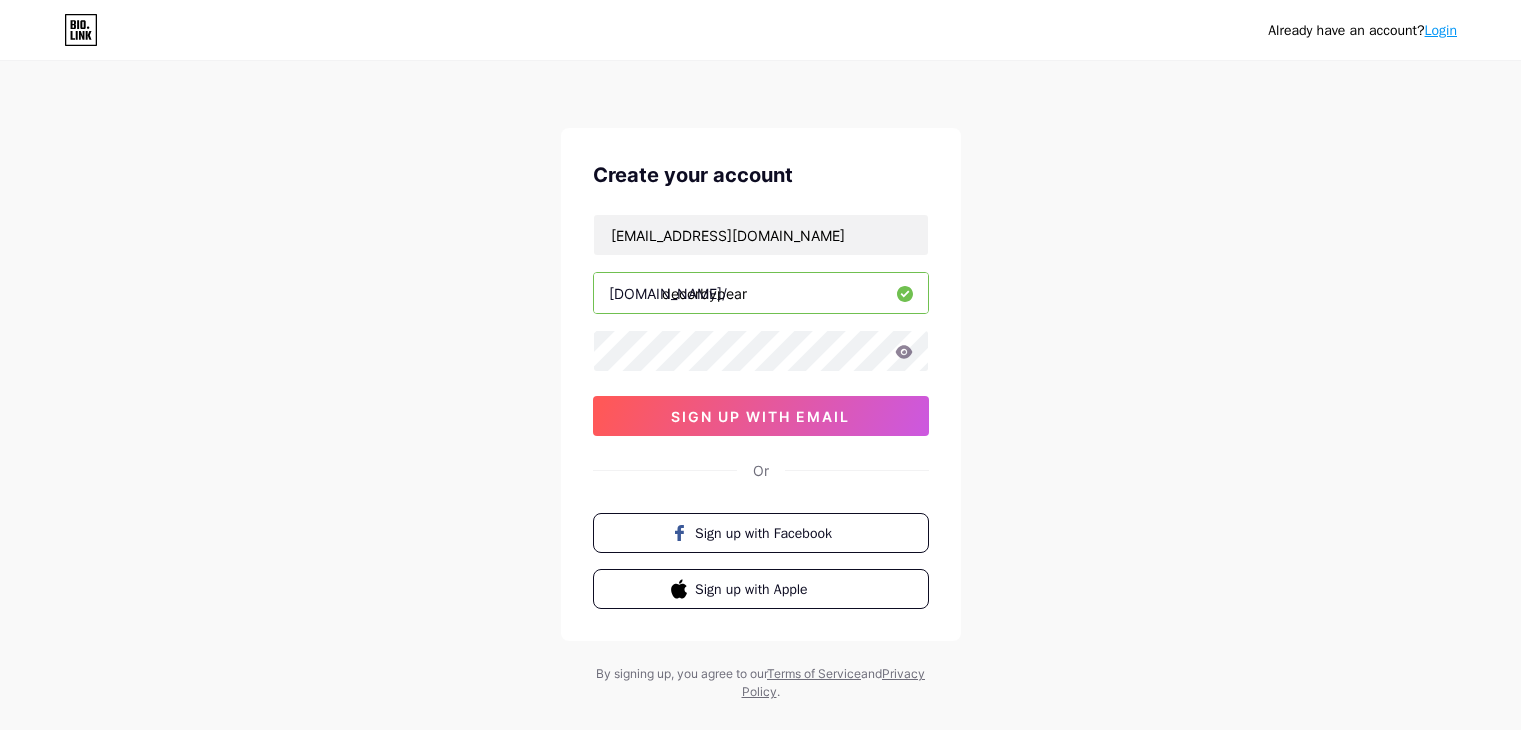 scroll, scrollTop: 0, scrollLeft: 0, axis: both 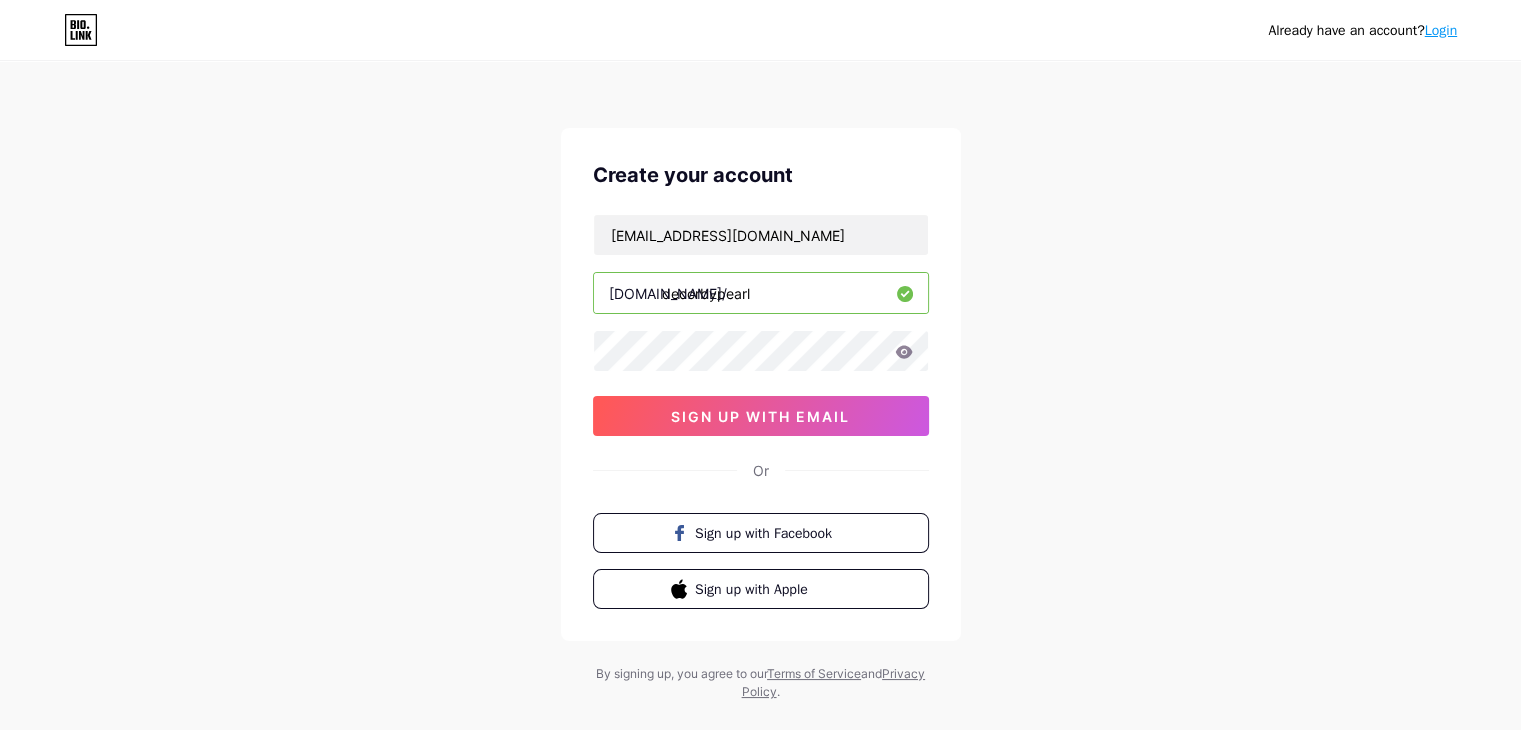 type on "decorbypearl" 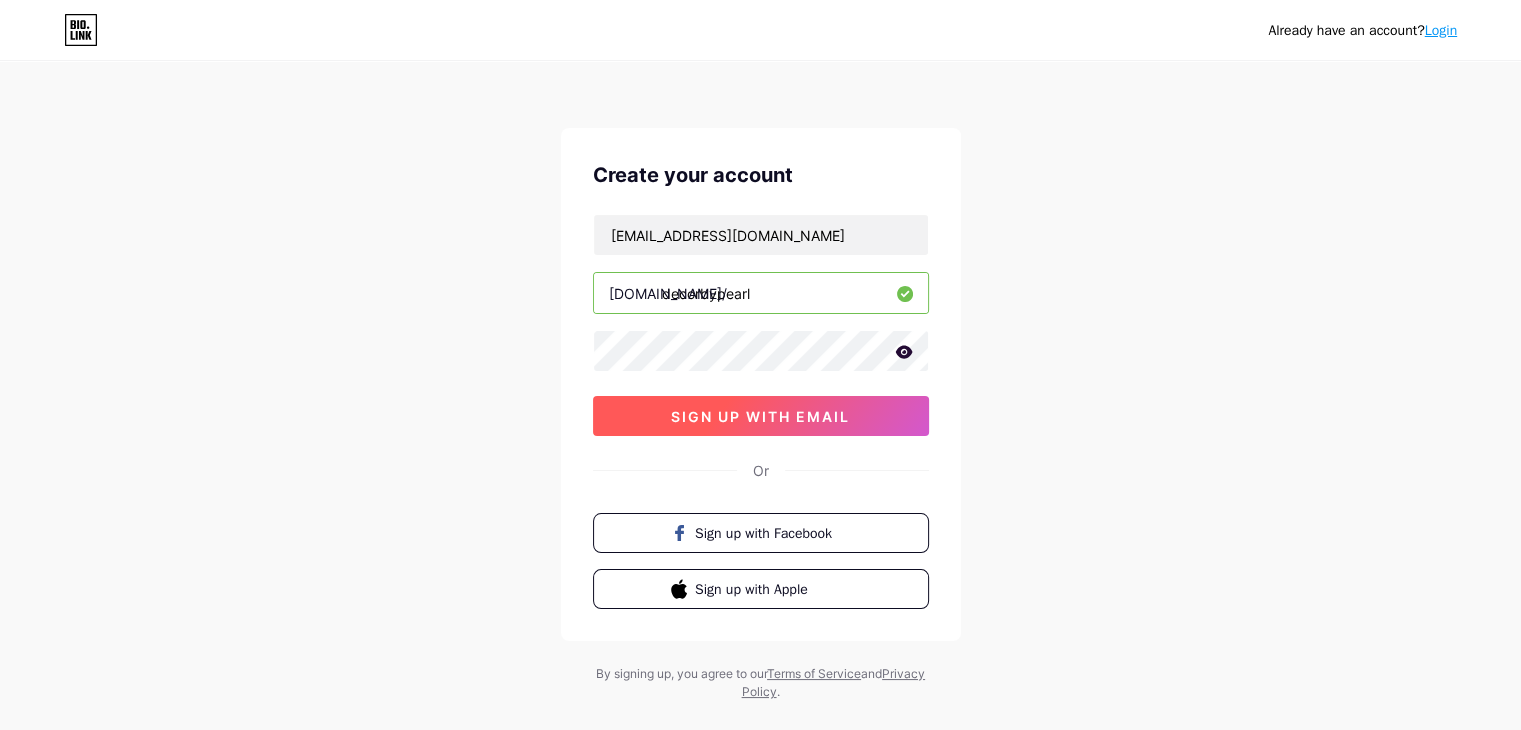 click on "sign up with email" at bounding box center [760, 416] 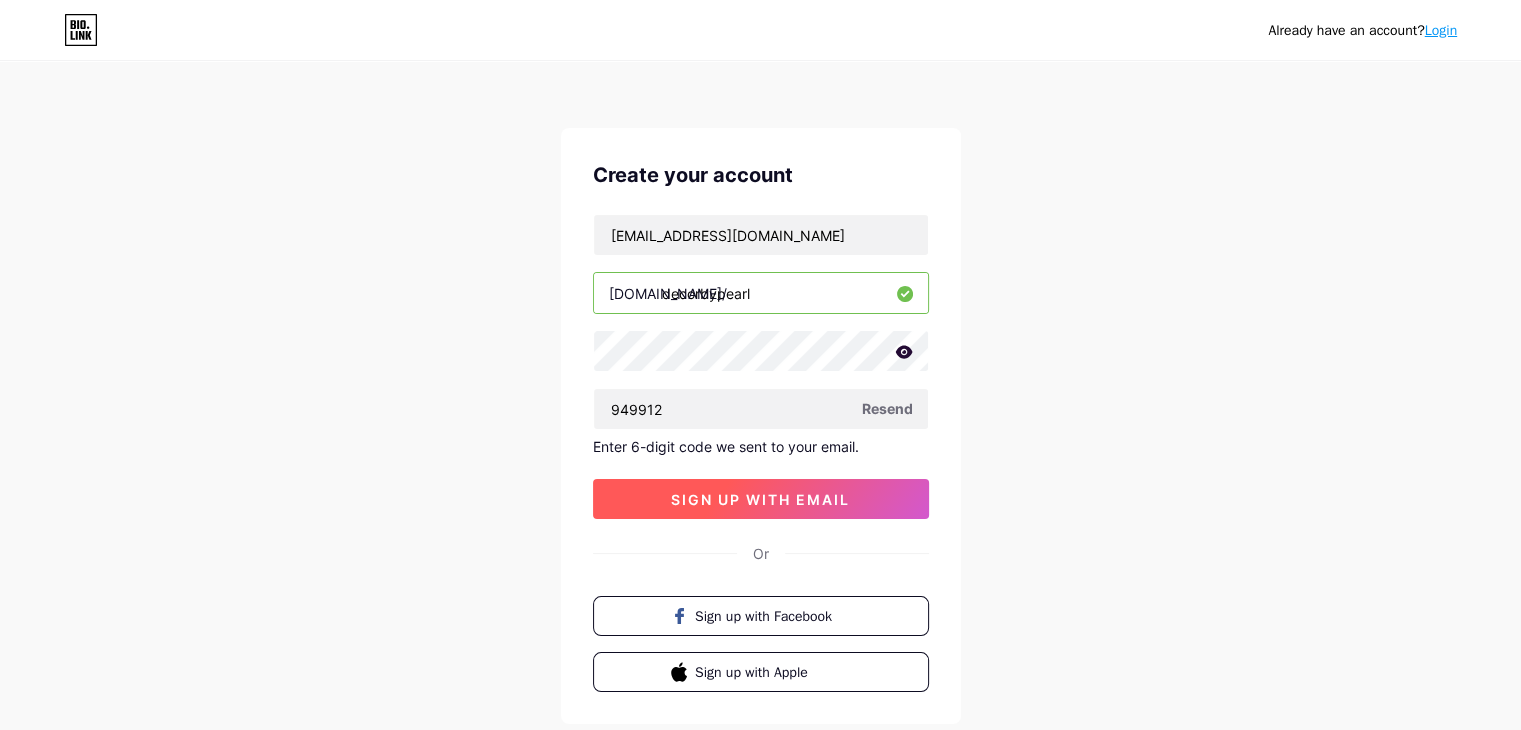 type on "949912" 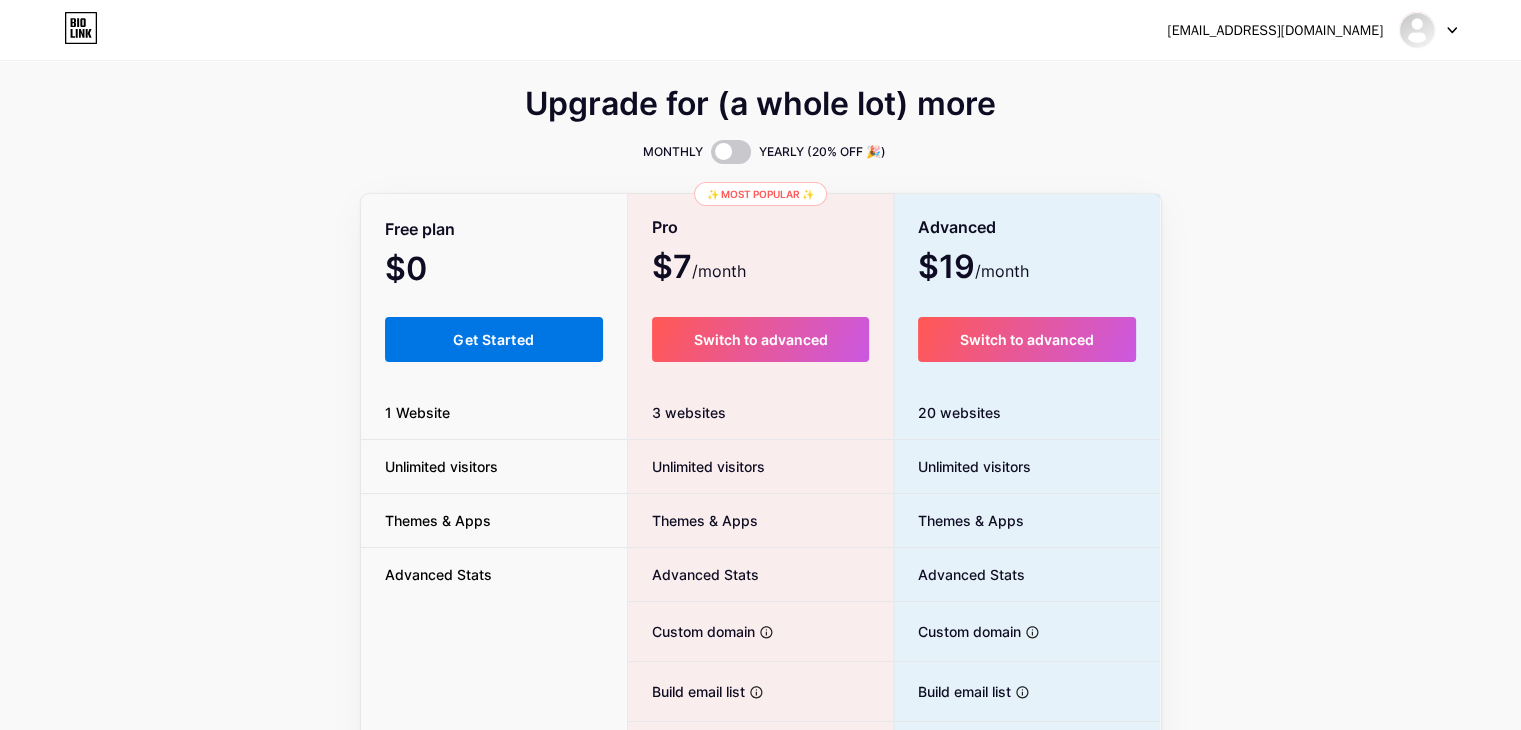 click on "Get Started" at bounding box center (493, 339) 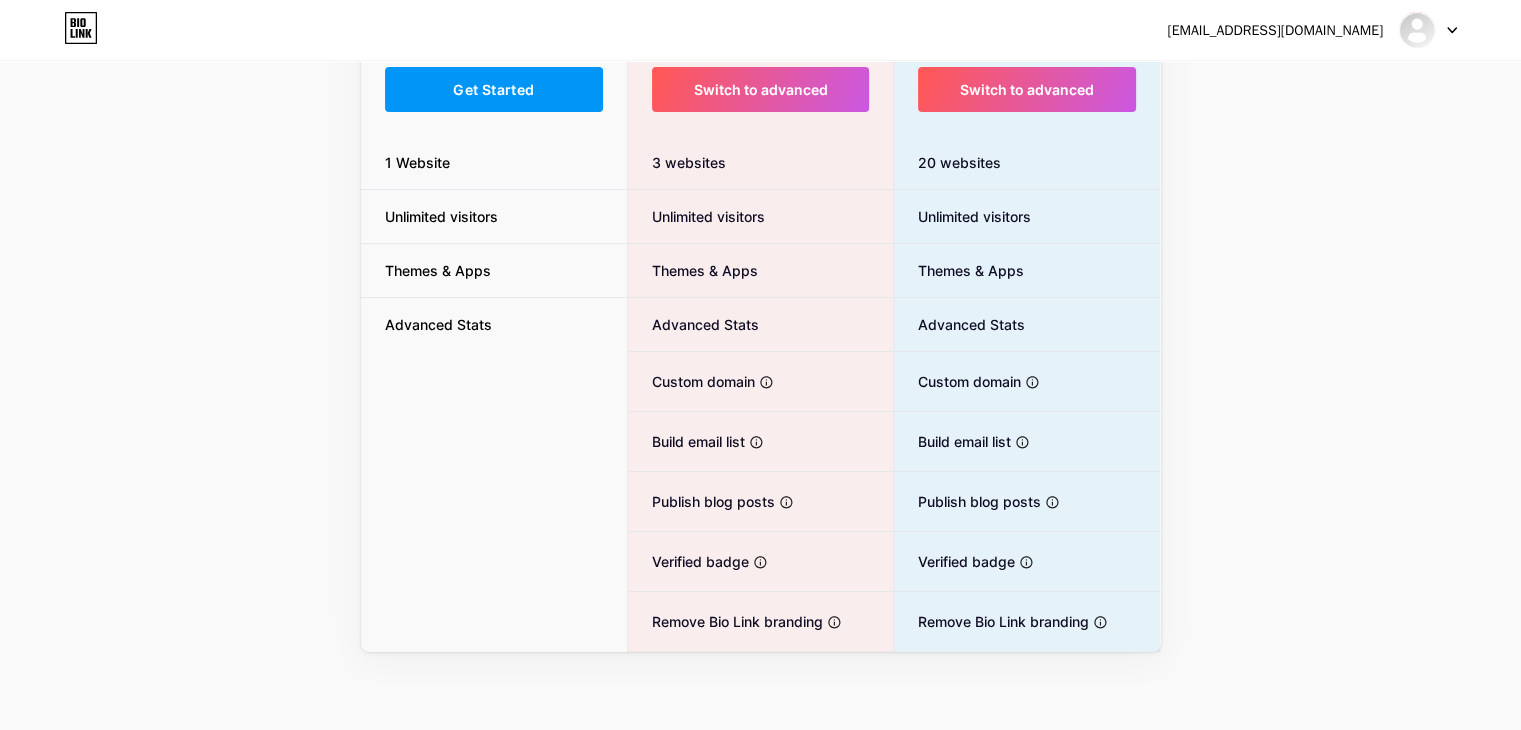 scroll, scrollTop: 150, scrollLeft: 0, axis: vertical 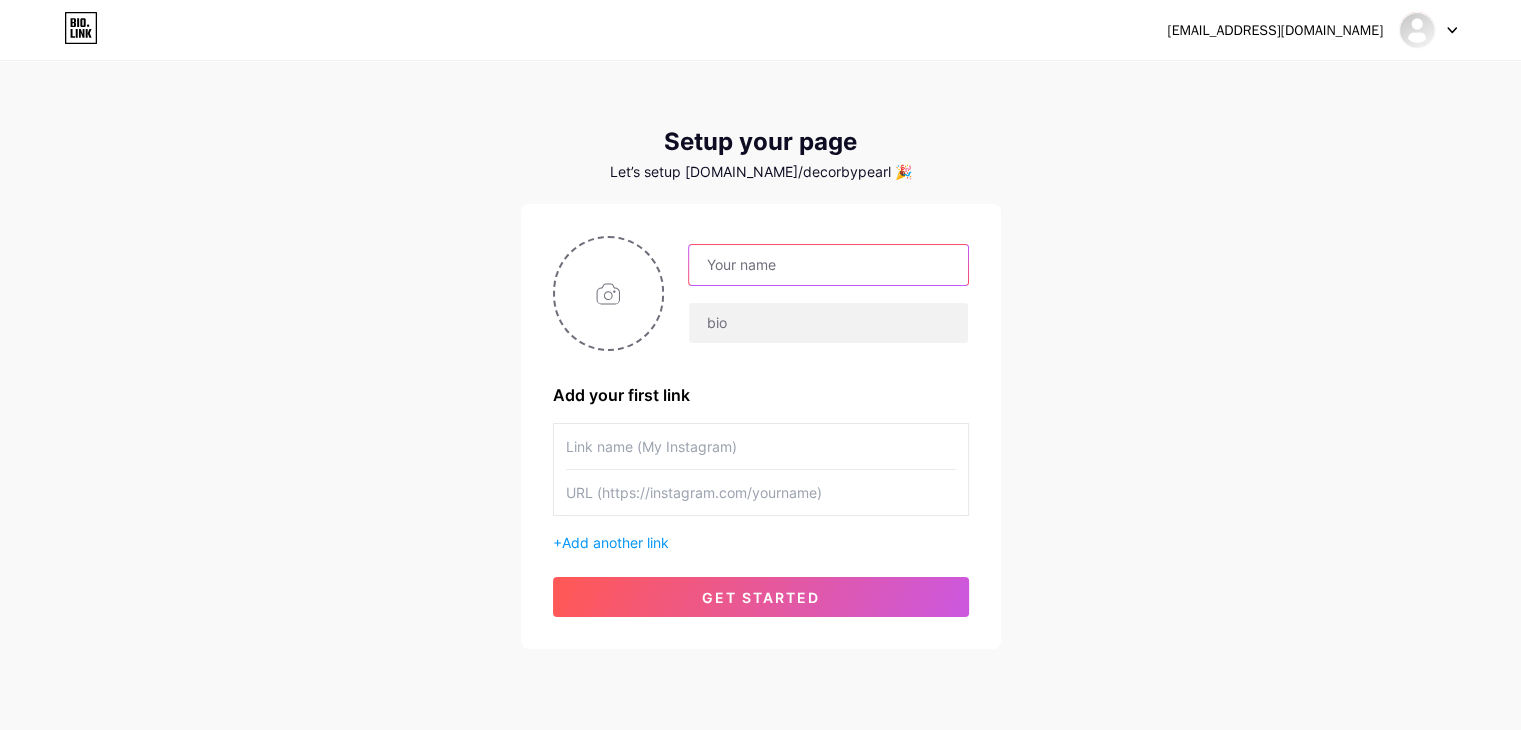 click at bounding box center [828, 265] 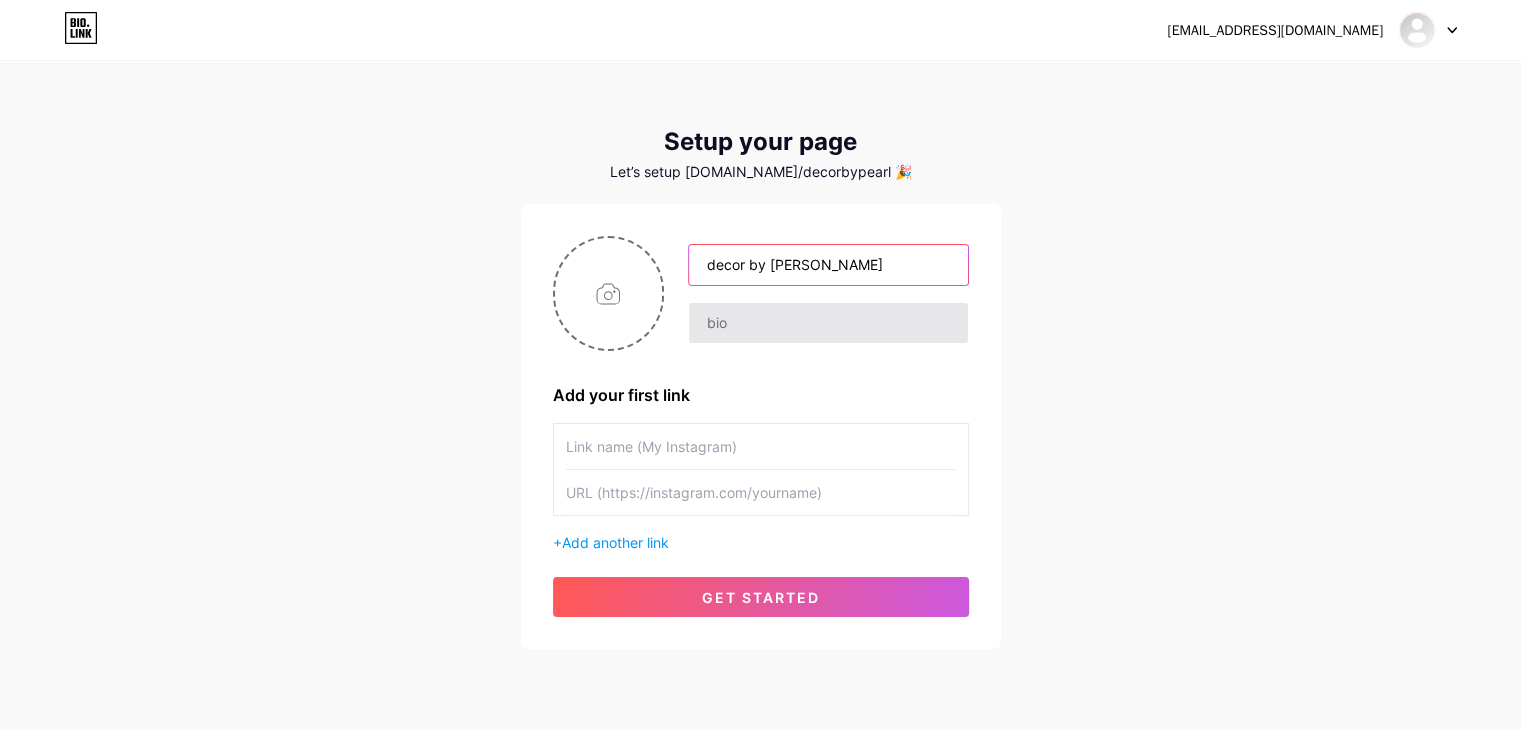 type on "decor by [PERSON_NAME]" 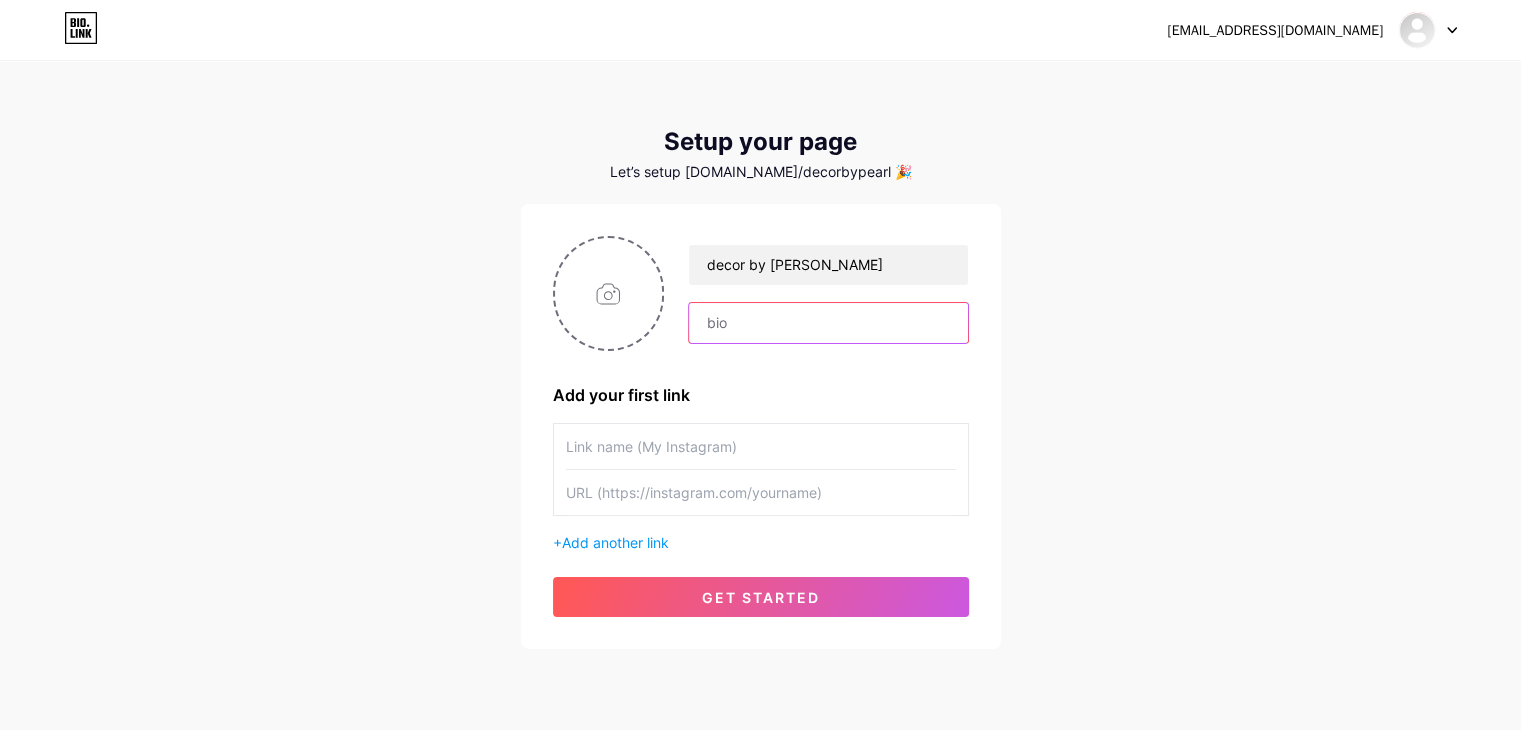 click at bounding box center [828, 323] 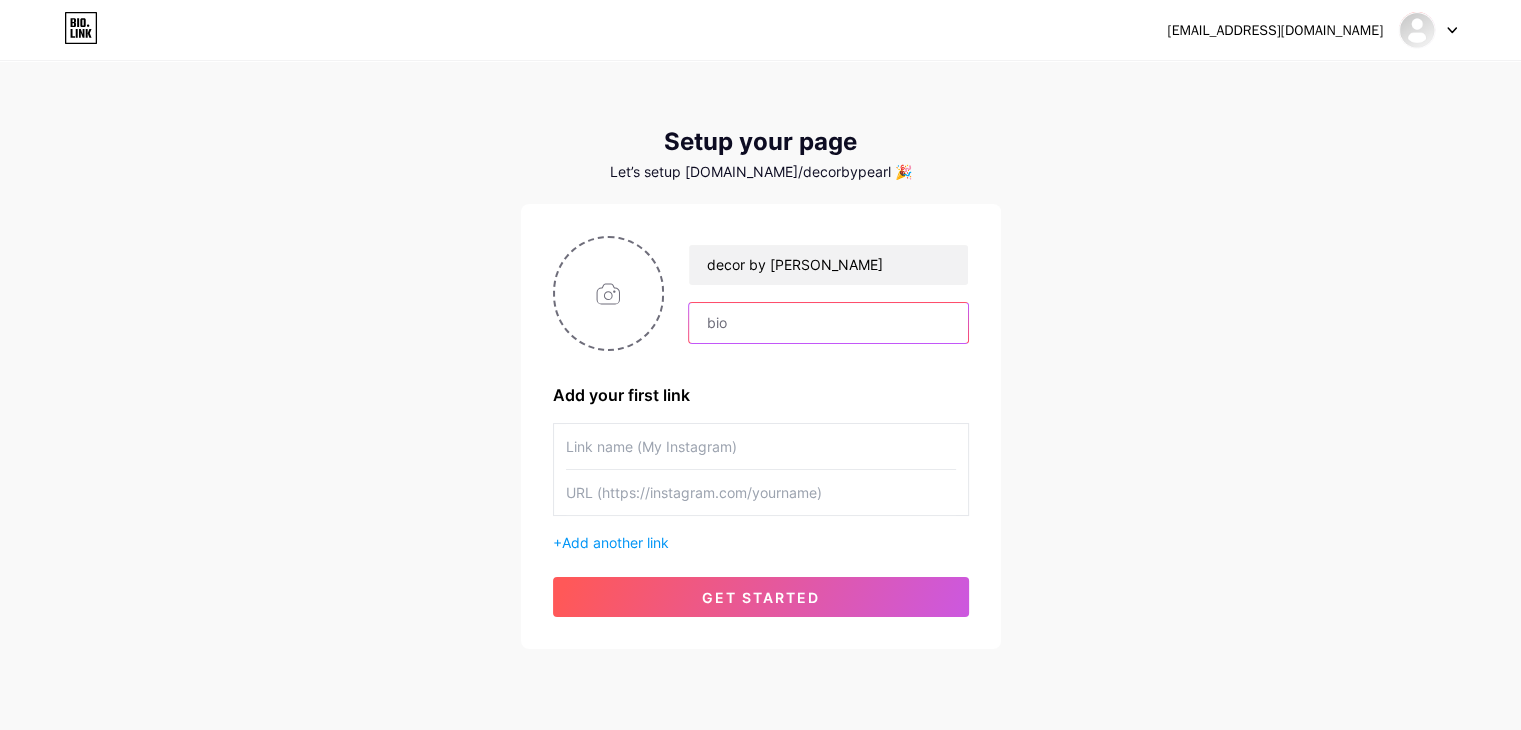 paste on "✨ Hi, I’m Pearl — helping you transform everyday spaces with cozy, modern home decor ideas, budget-friendly DIY tips, and curated product finds from Amazon, Etsy, and more.  🛋️ Tap below to explore printable wall art, lighting, planners, and decor tools — everything you need to style your dream space effortlessly." 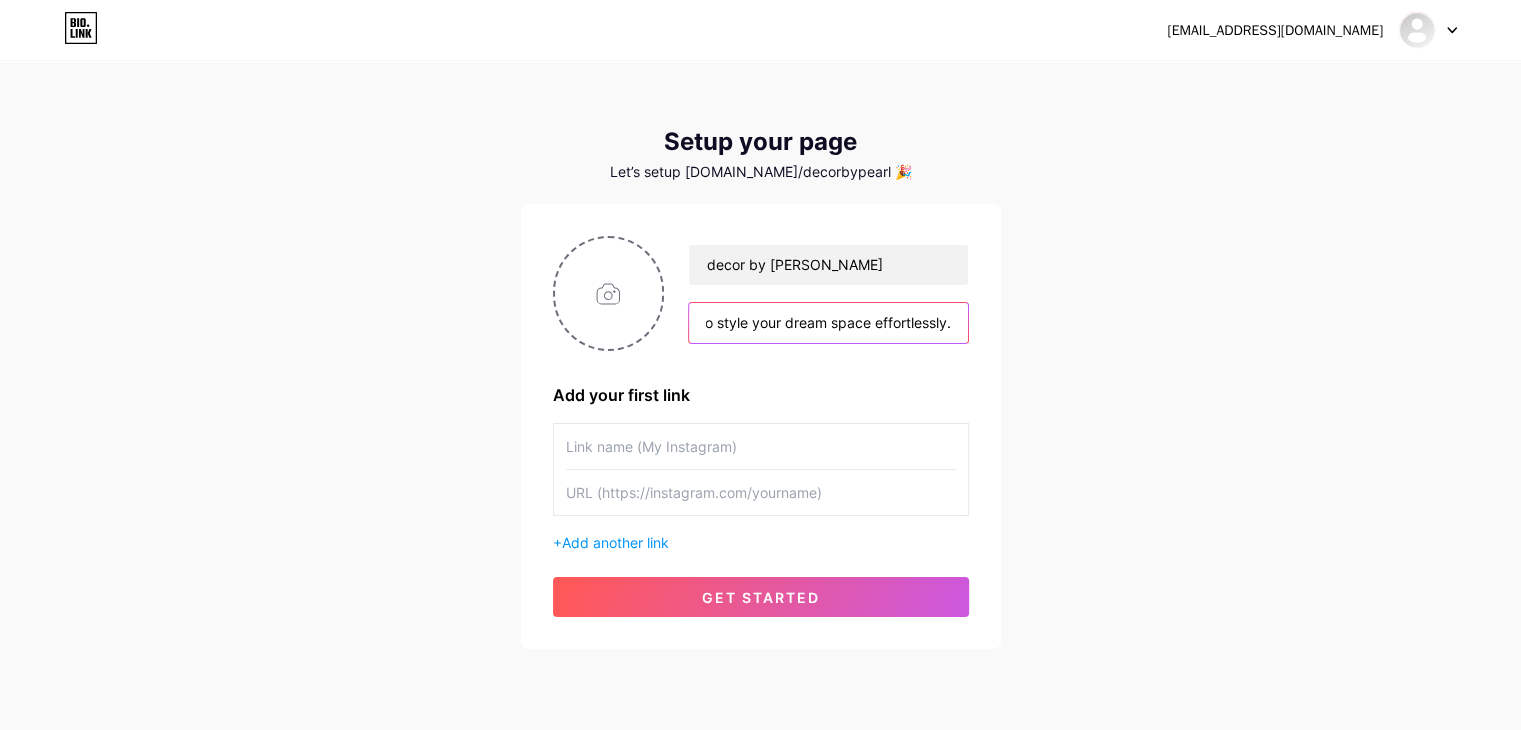 scroll, scrollTop: 0, scrollLeft: 1863, axis: horizontal 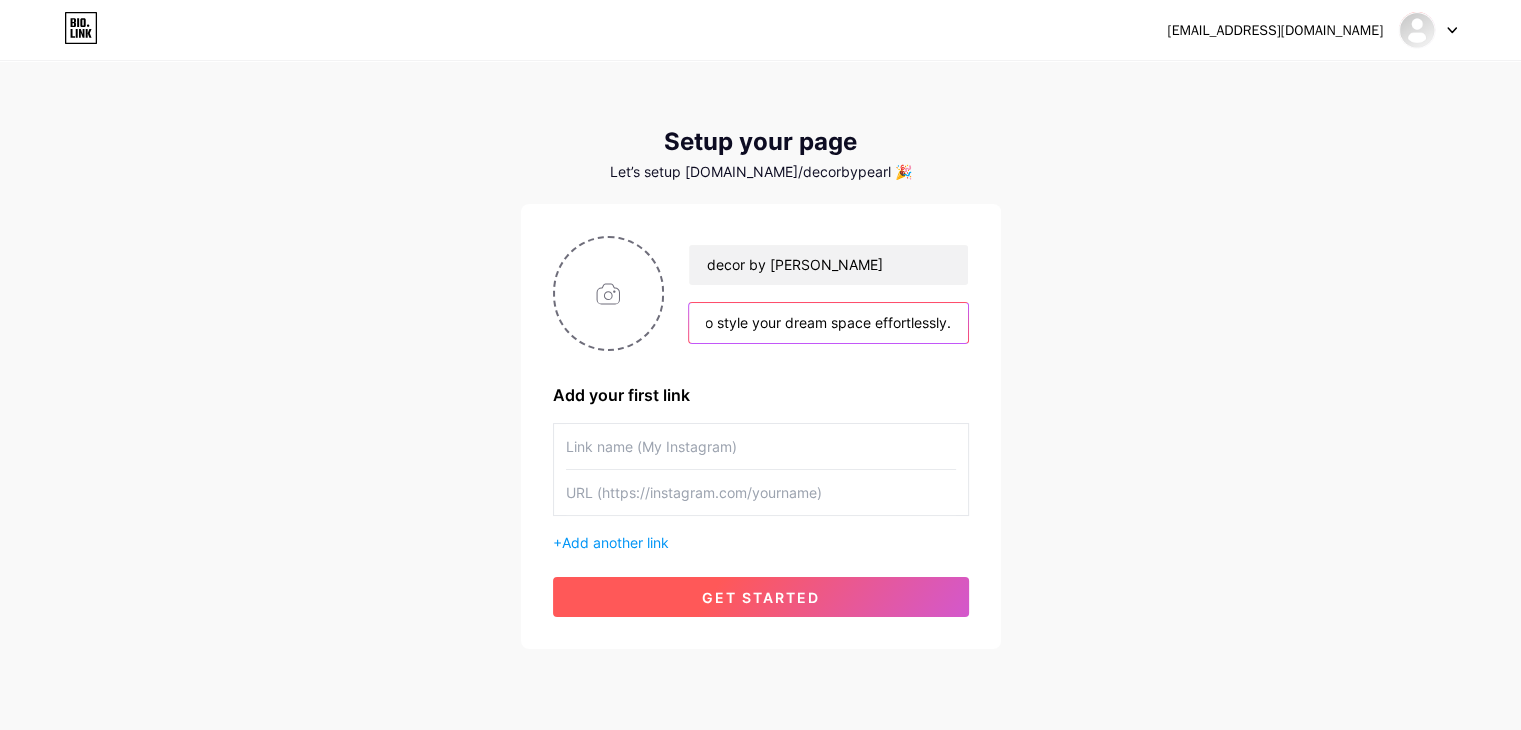 type on "✨ Hi, I’m Pearl — helping you transform everyday spaces with cozy, modern home decor ideas, budget-friendly DIY tips, and curated product finds from Amazon, Etsy, and more.  🛋️ Tap below to explore printable wall art, lighting, planners, and decor tools — everything you need to style your dream space effortlessly." 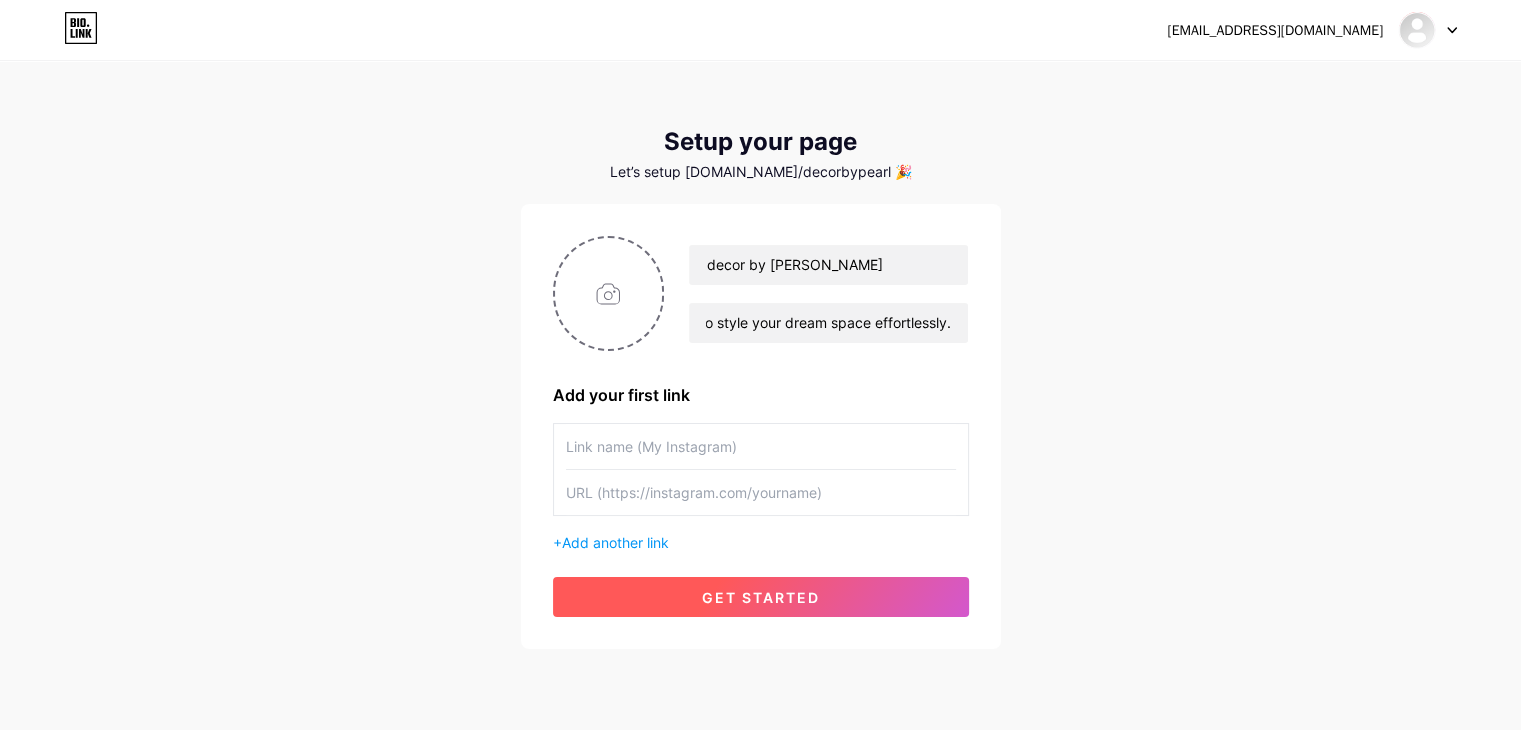 scroll, scrollTop: 0, scrollLeft: 0, axis: both 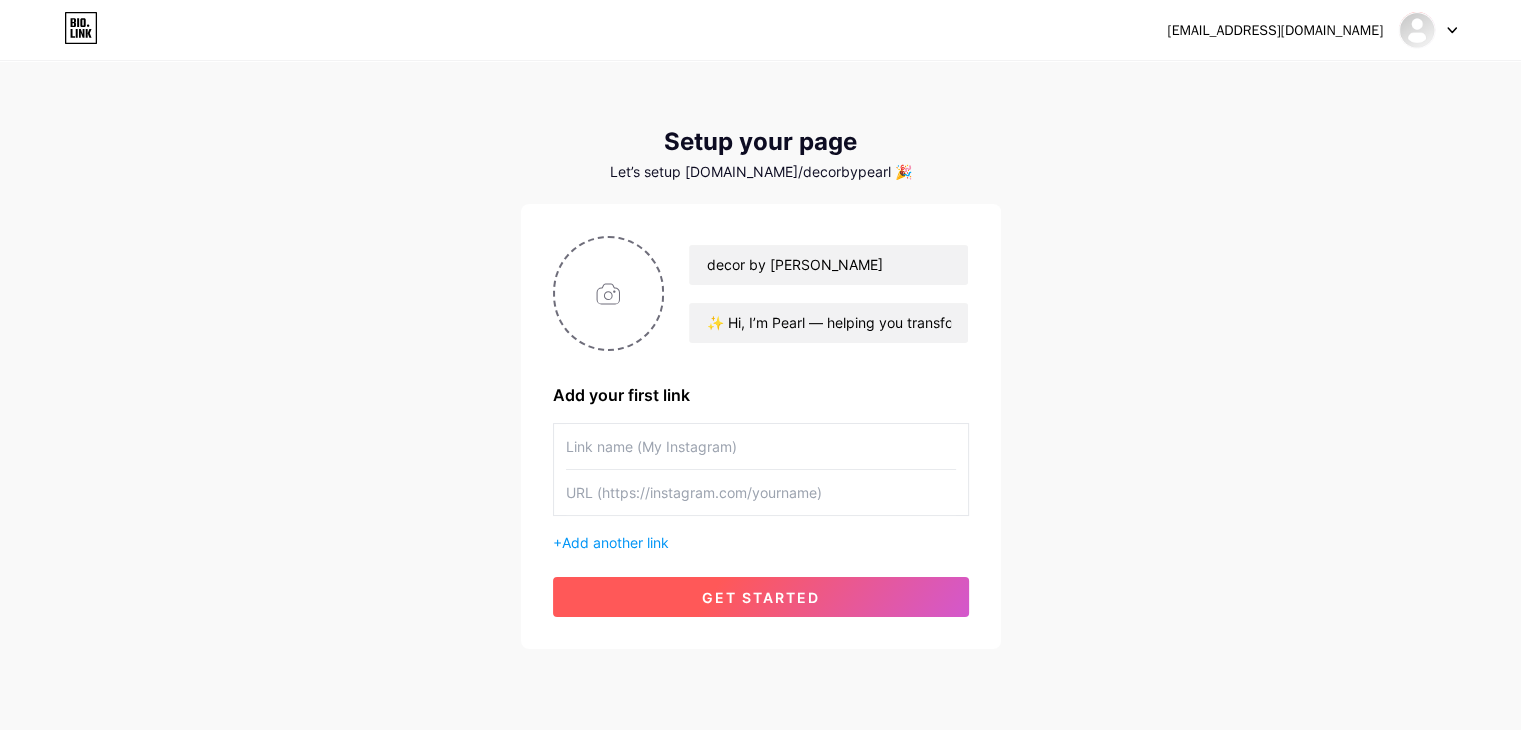 click on "get started" at bounding box center [761, 597] 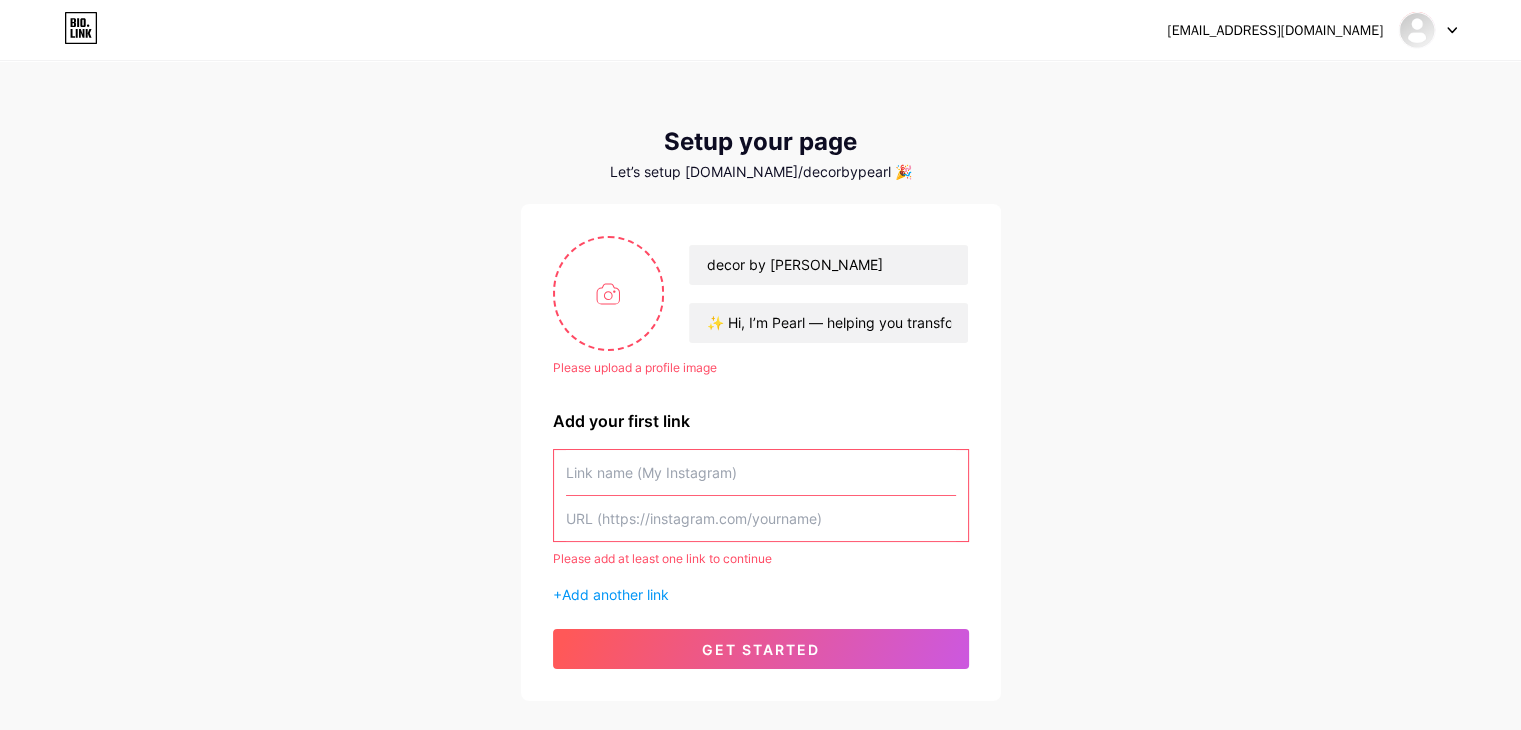 click at bounding box center (761, 472) 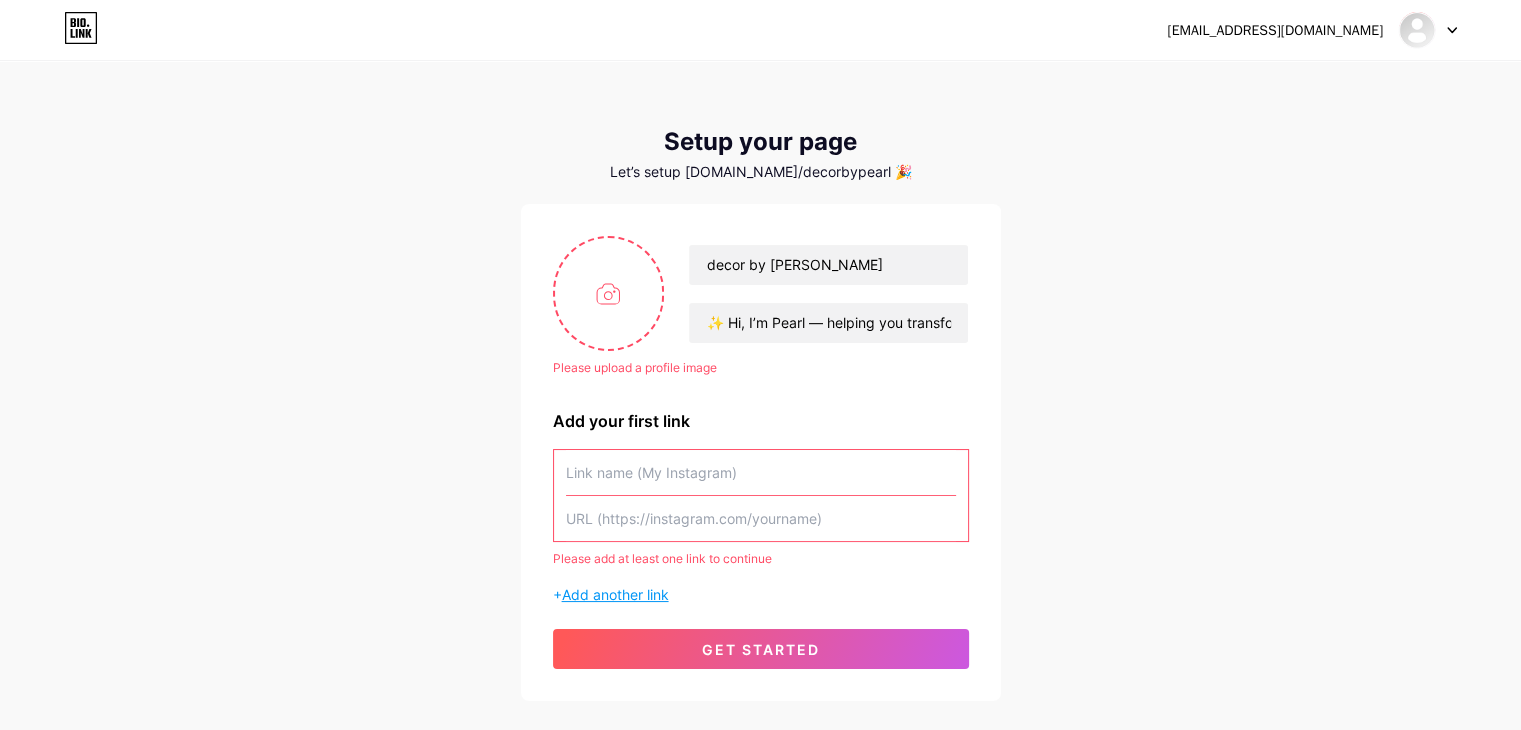 click on "Add another link" at bounding box center [615, 594] 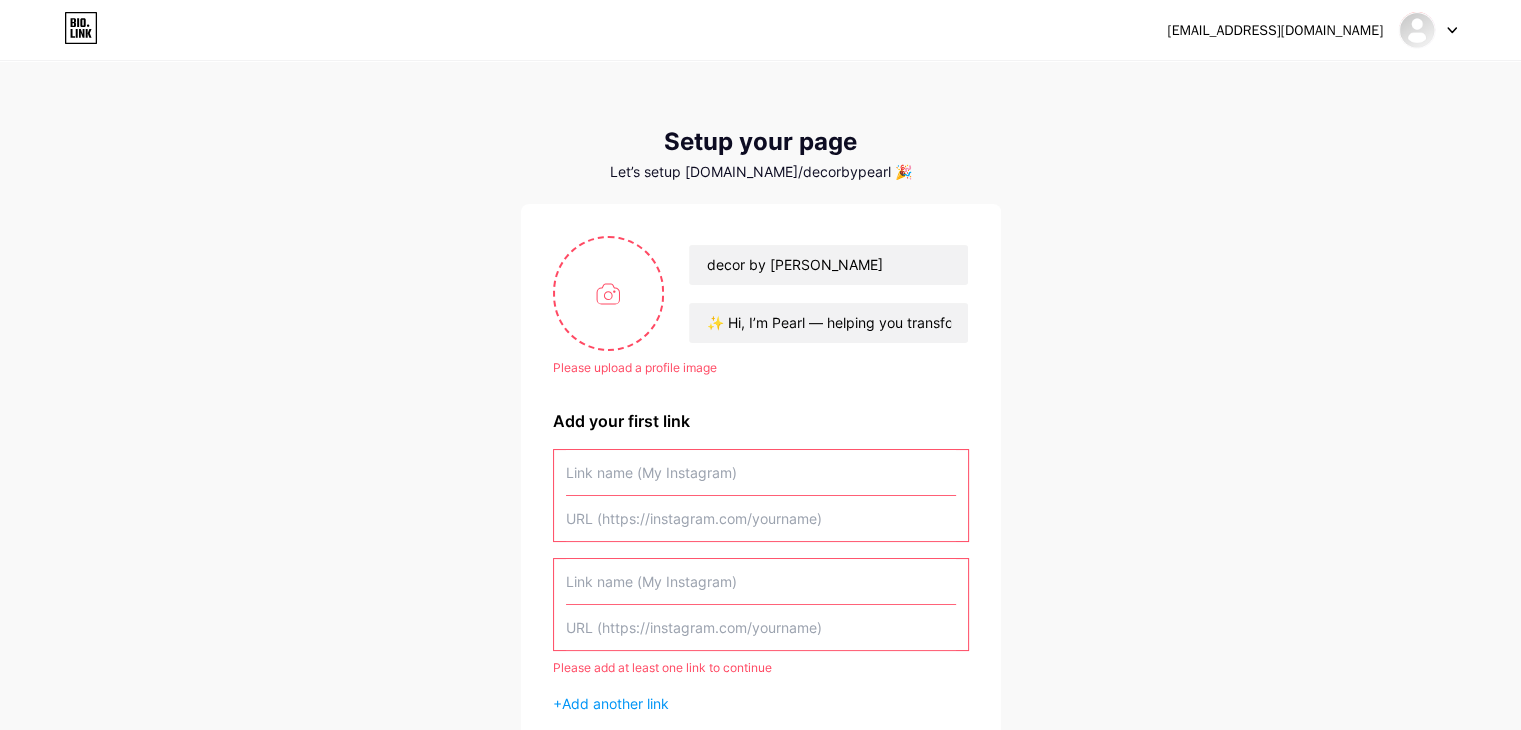 scroll, scrollTop: 200, scrollLeft: 0, axis: vertical 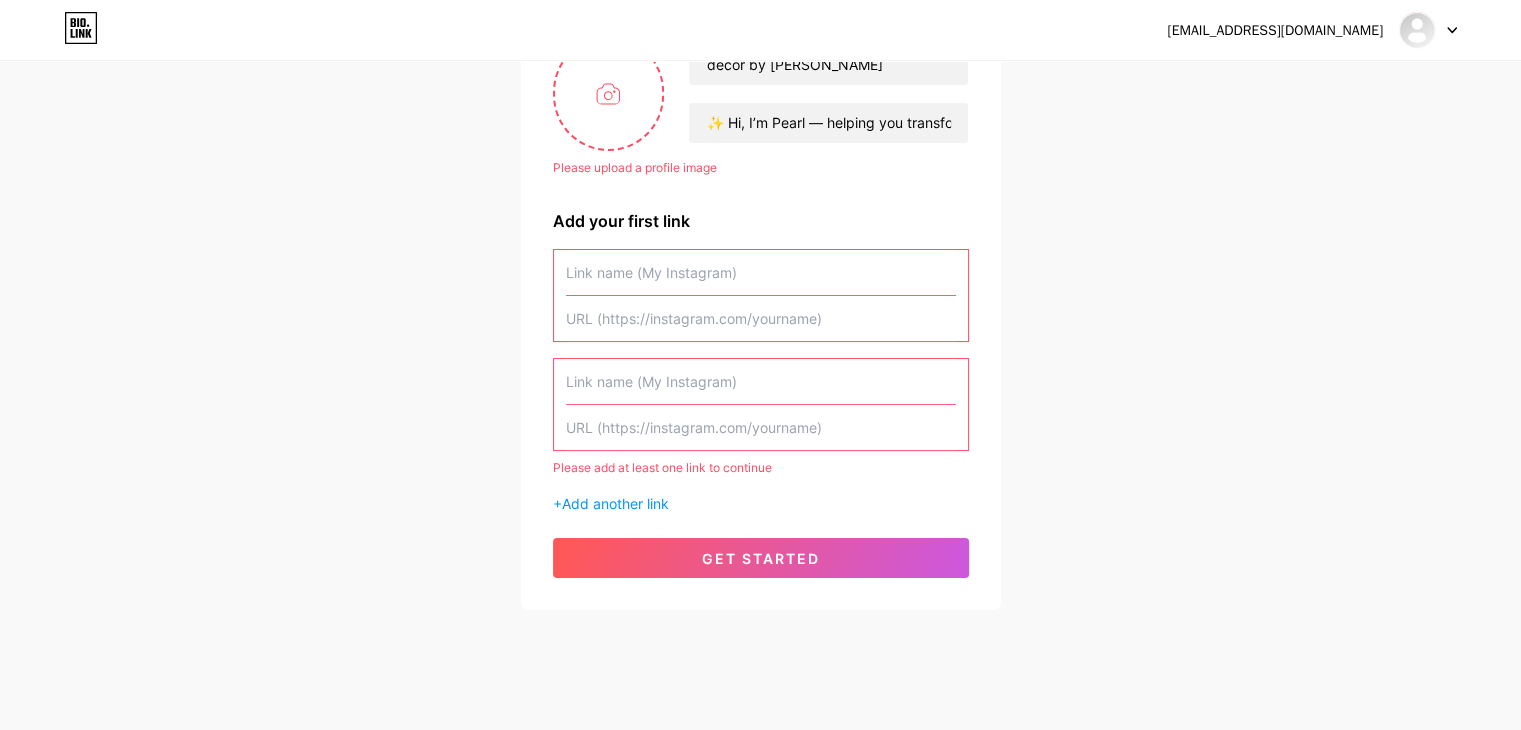 click at bounding box center (761, 272) 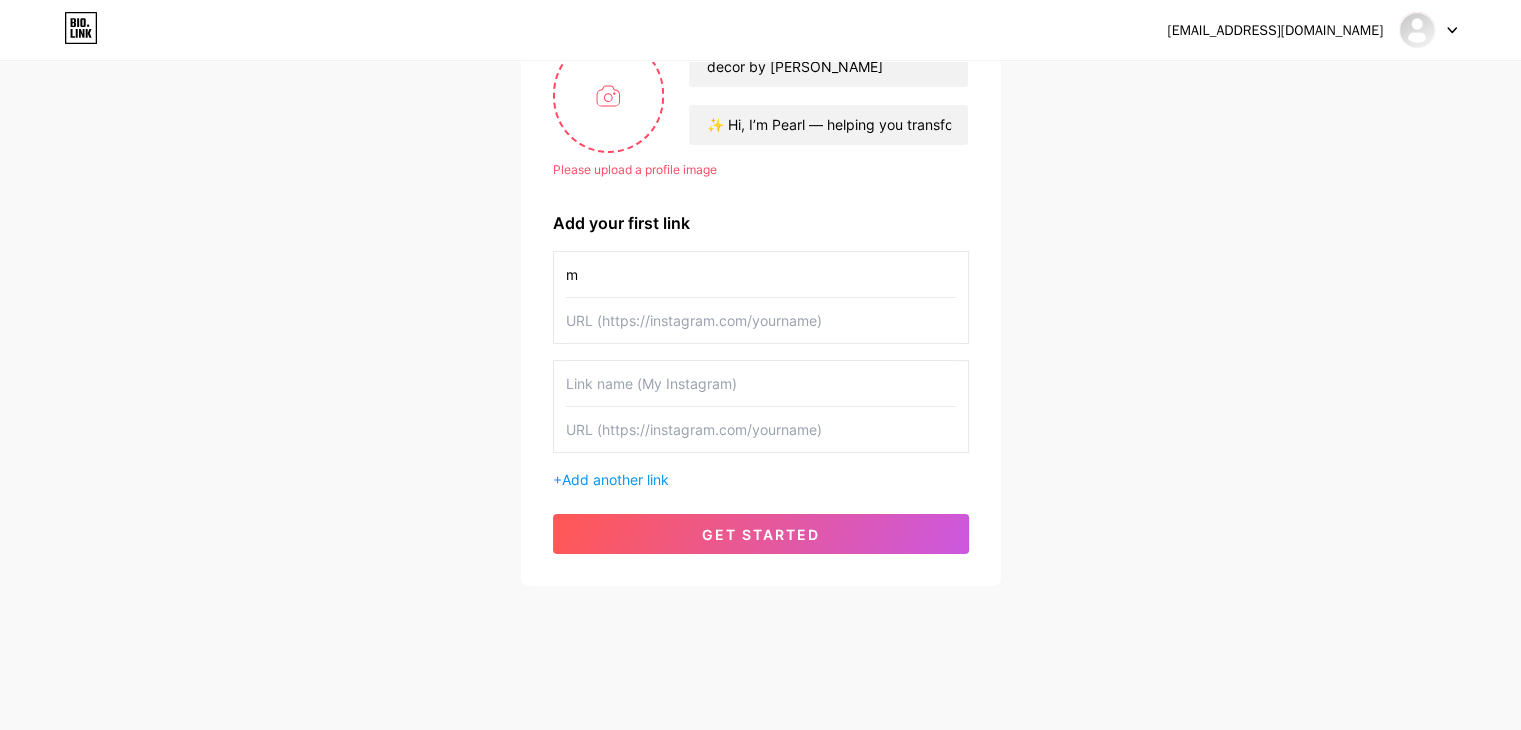 scroll, scrollTop: 197, scrollLeft: 0, axis: vertical 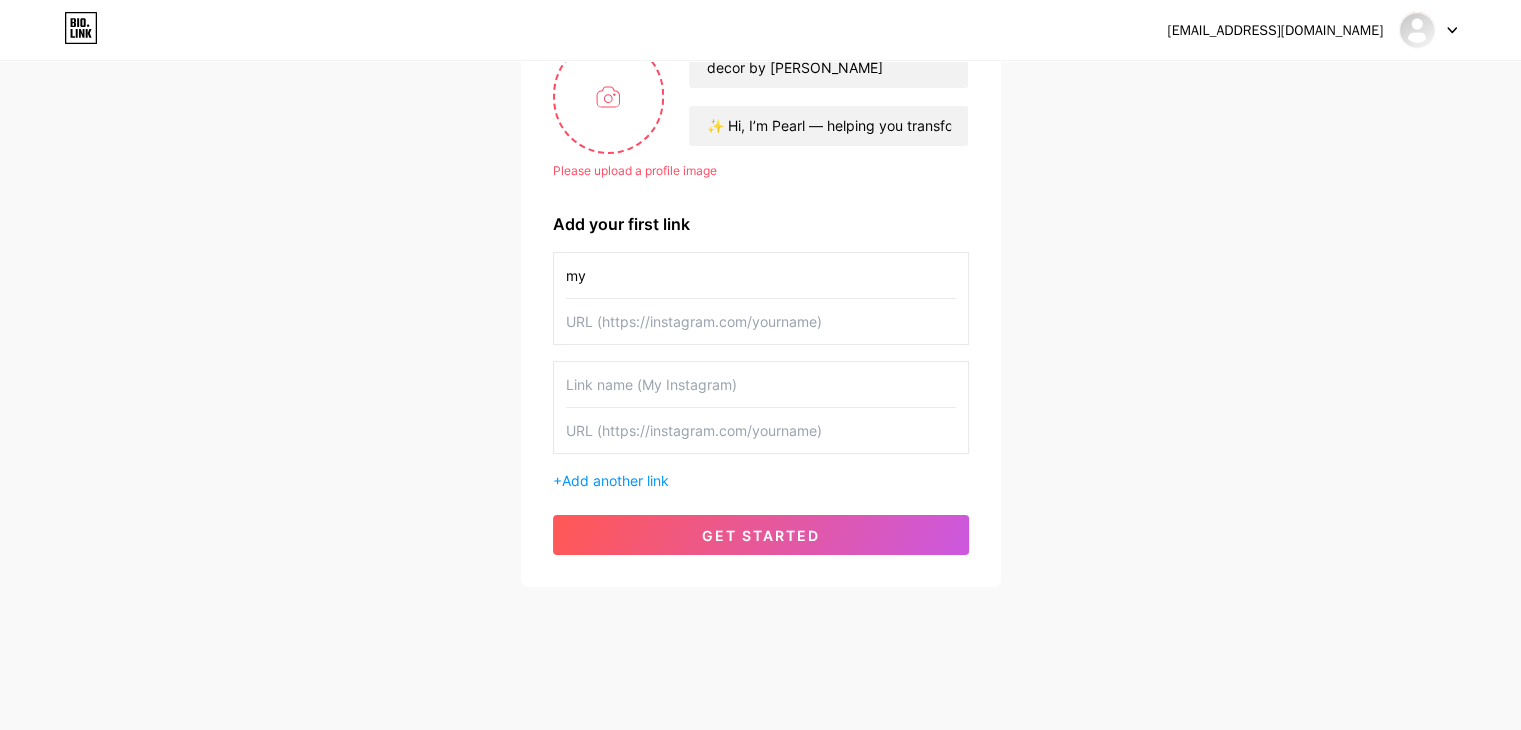type on "m" 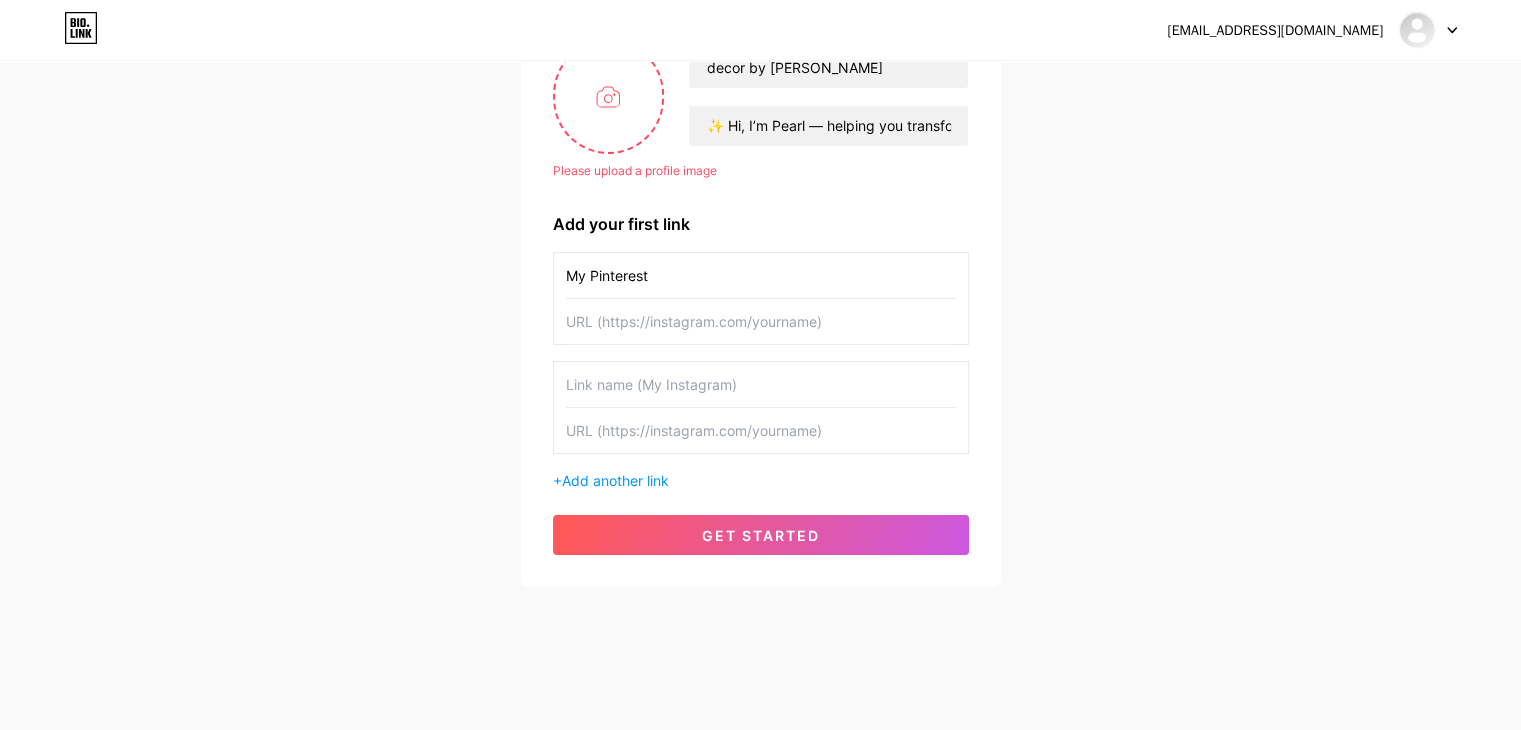 type on "My Pinterest" 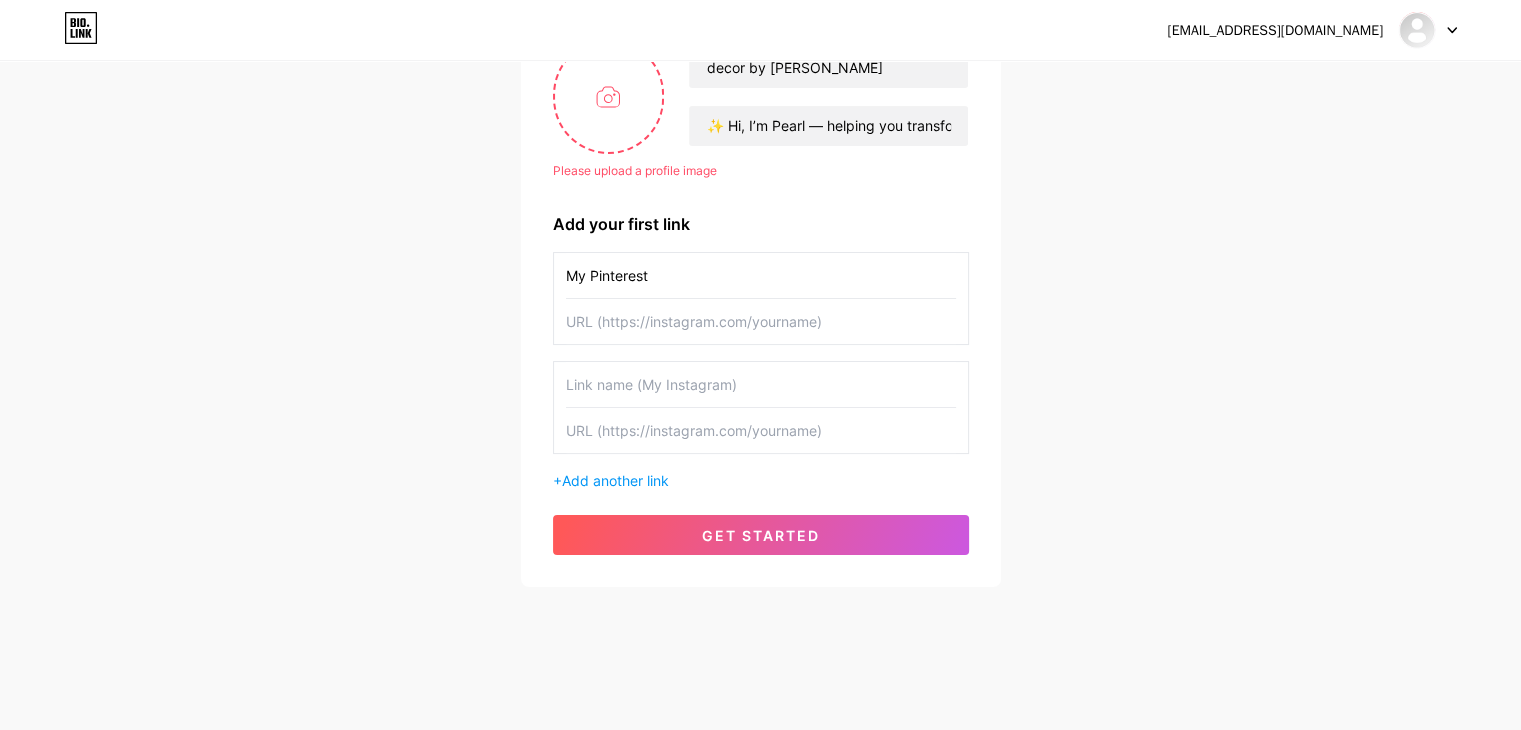paste on "[URL][DOMAIN_NAME]" 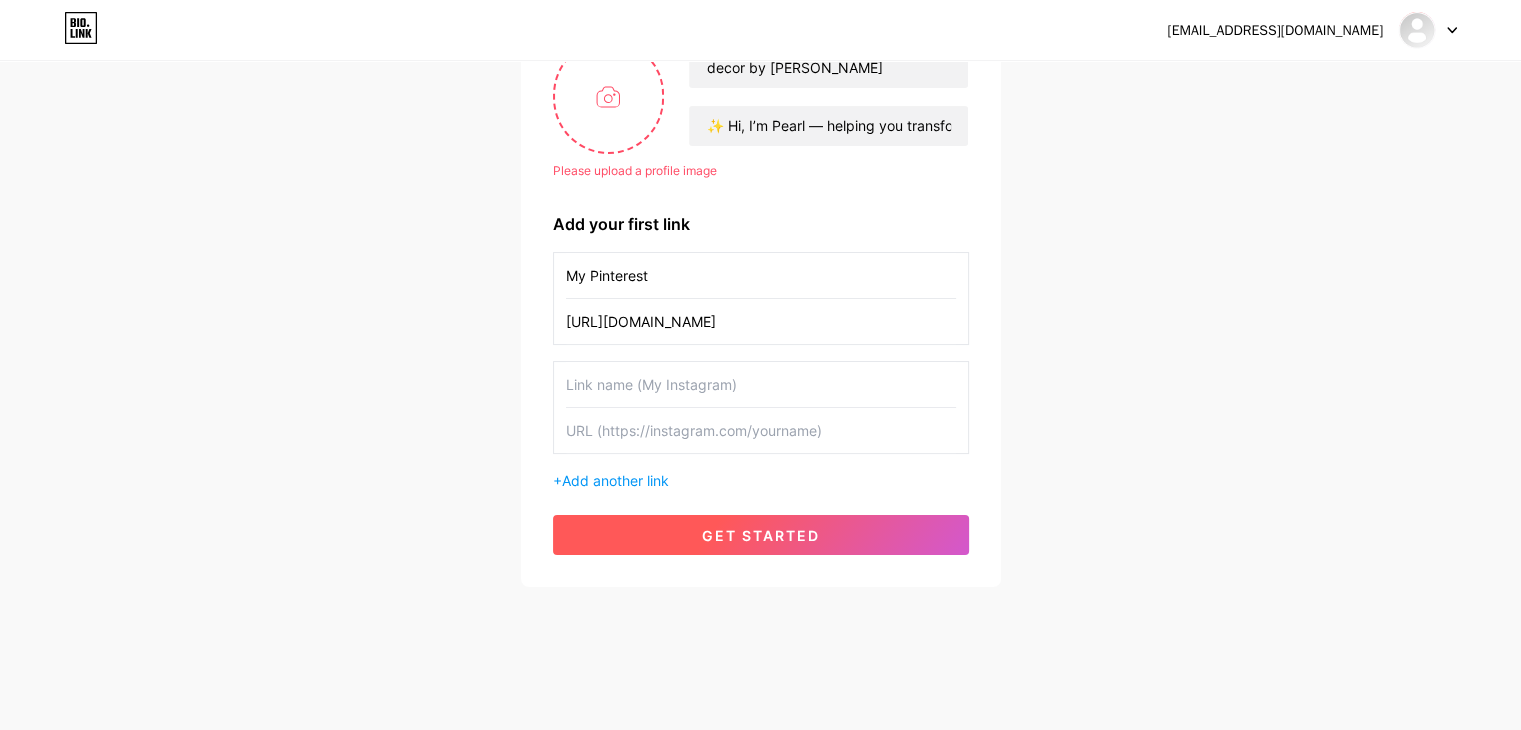 type on "[URL][DOMAIN_NAME]" 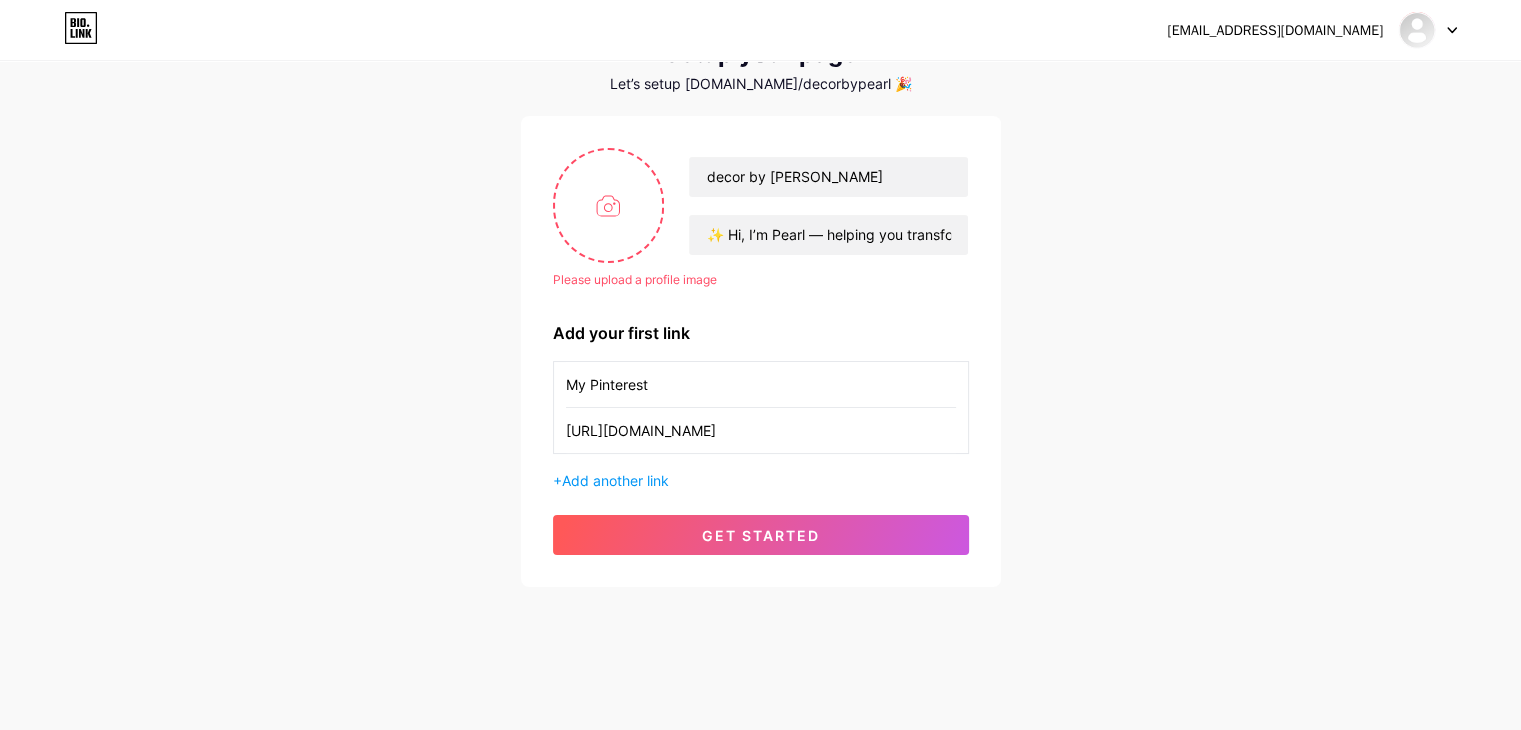 scroll, scrollTop: 0, scrollLeft: 0, axis: both 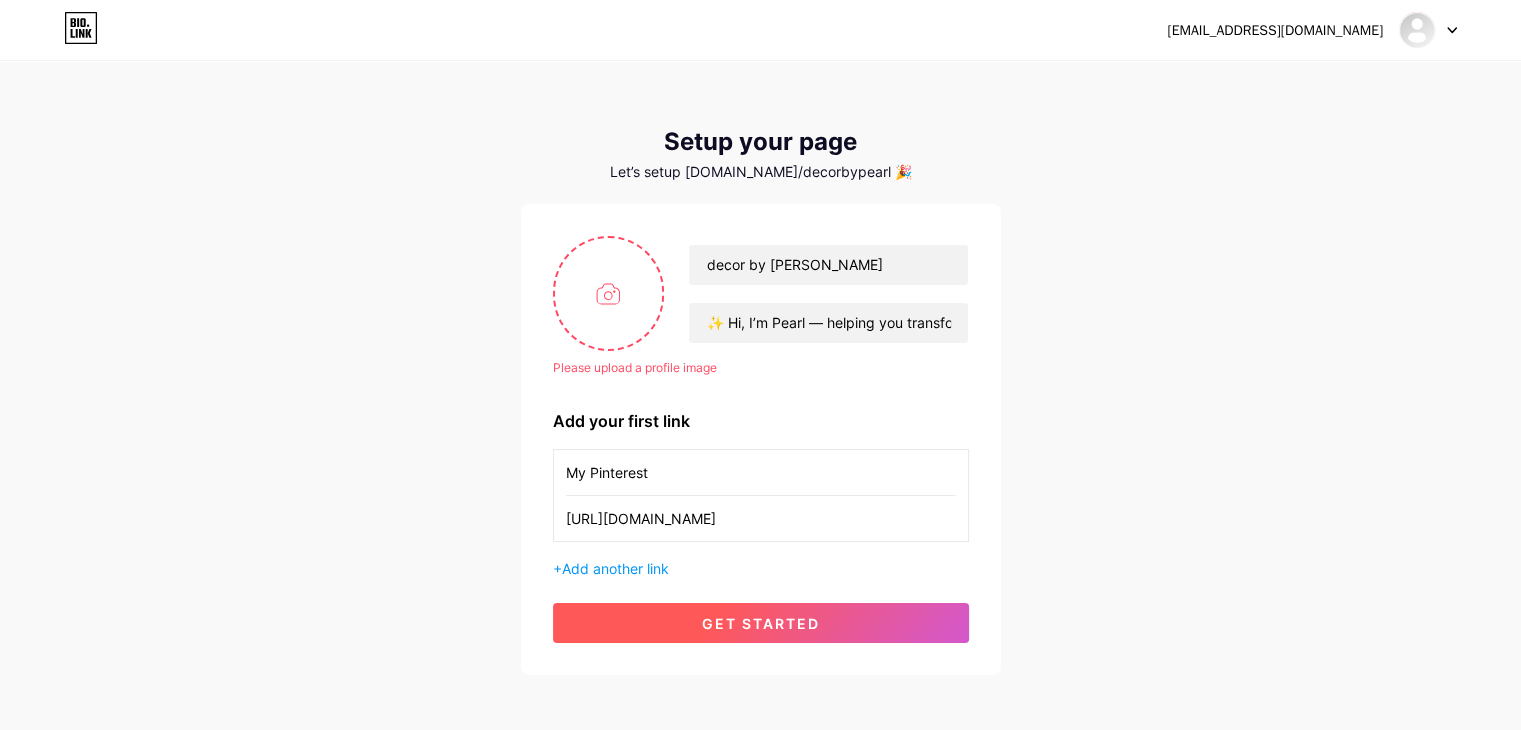 click on "get started" at bounding box center (761, 623) 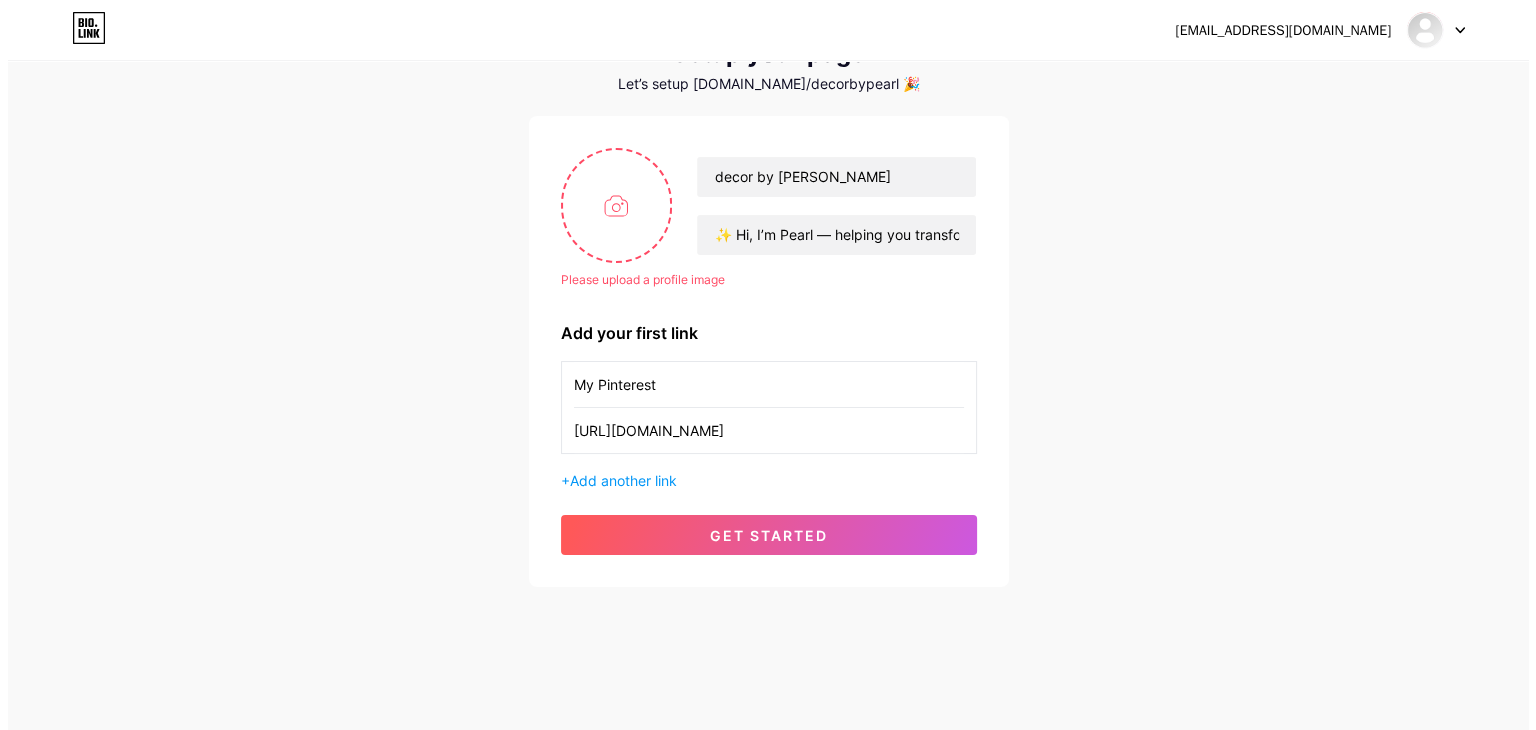scroll, scrollTop: 0, scrollLeft: 0, axis: both 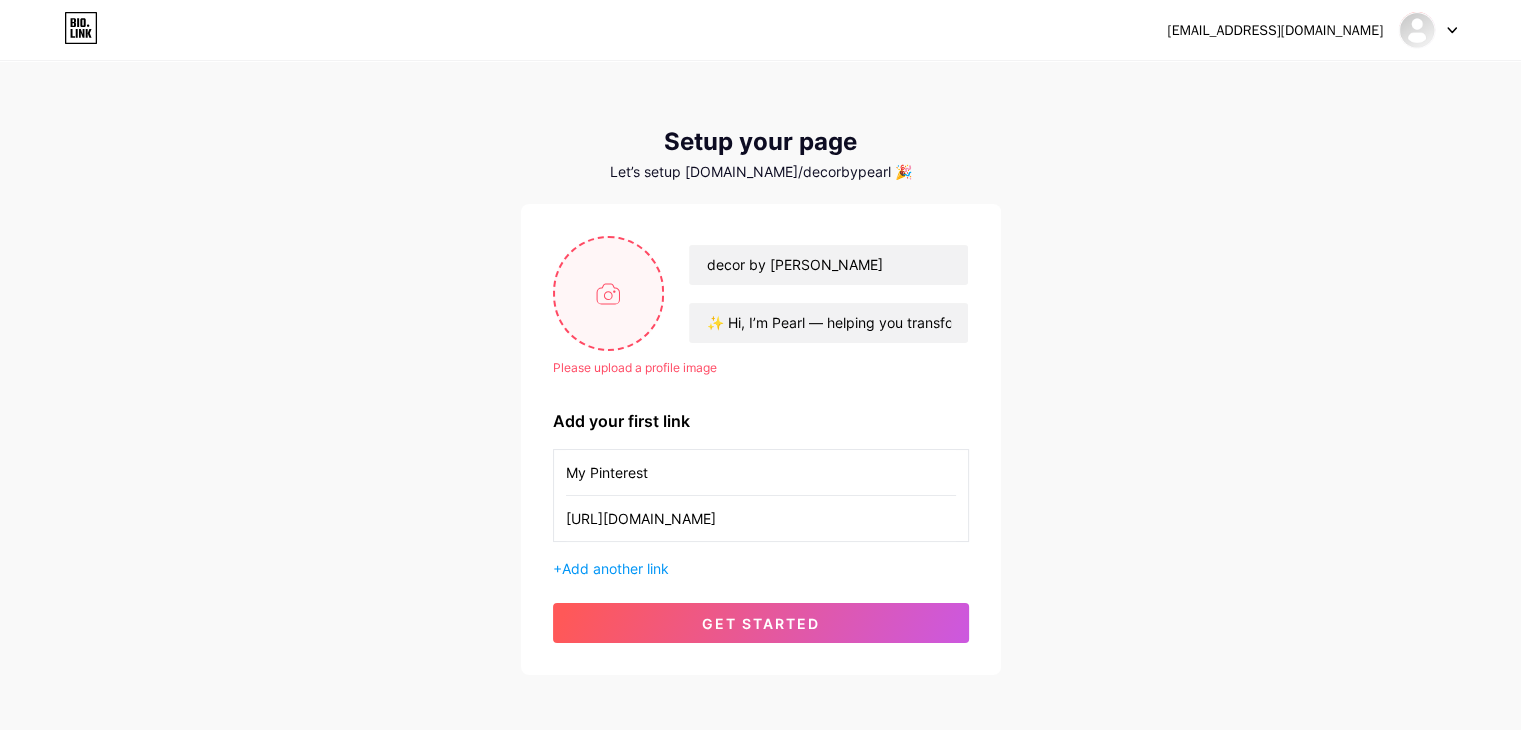 click at bounding box center [609, 293] 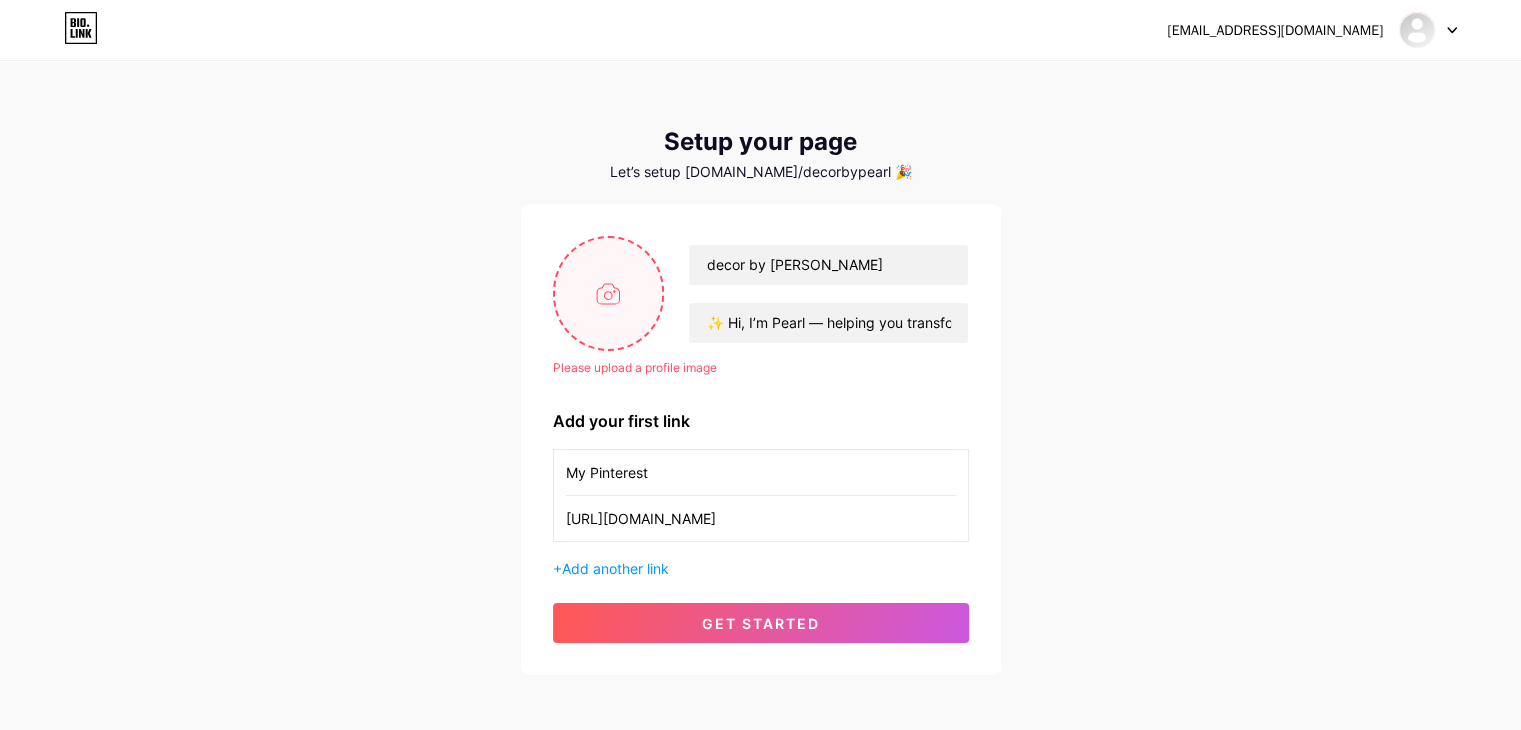 type on "C:\fakepath\soraimage.png" 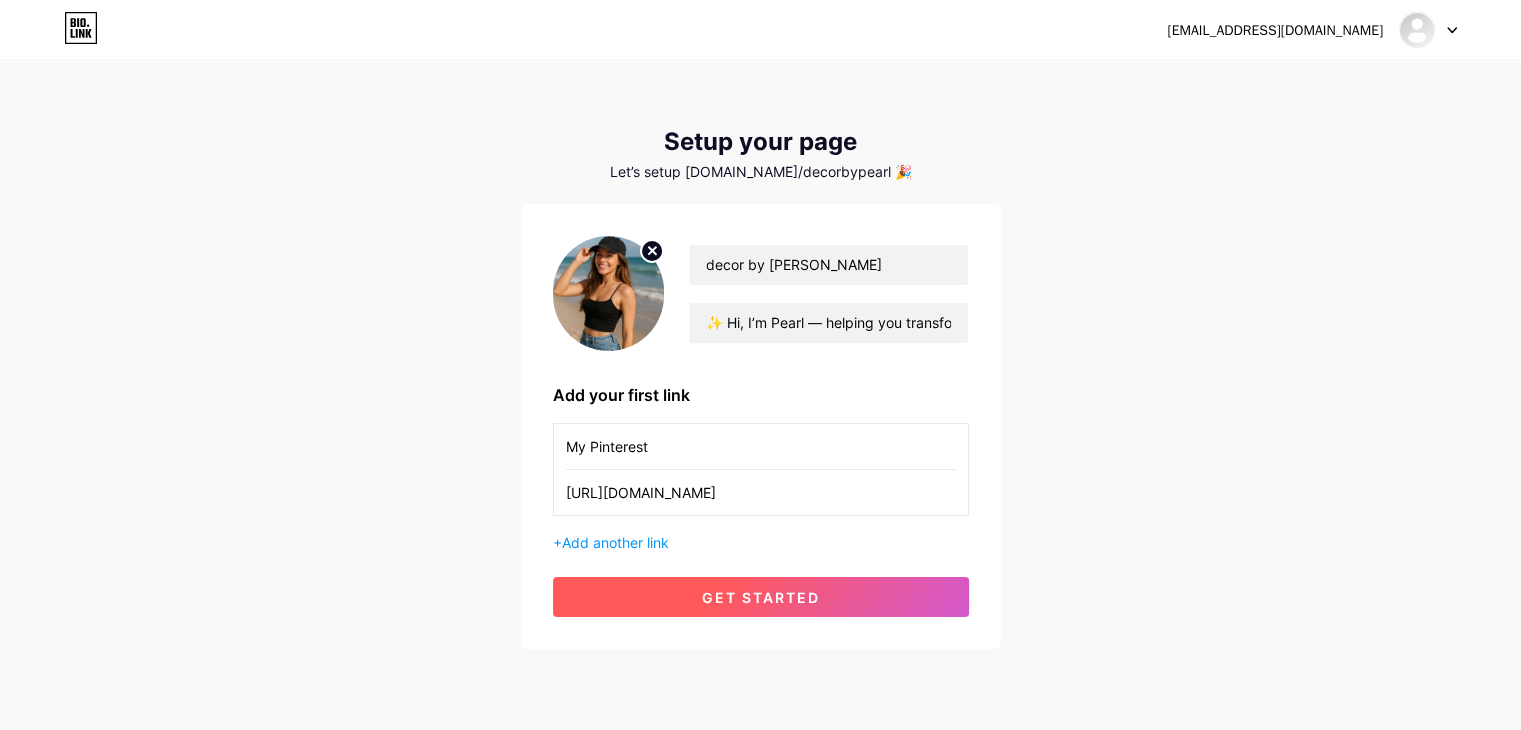click on "get started" at bounding box center (761, 597) 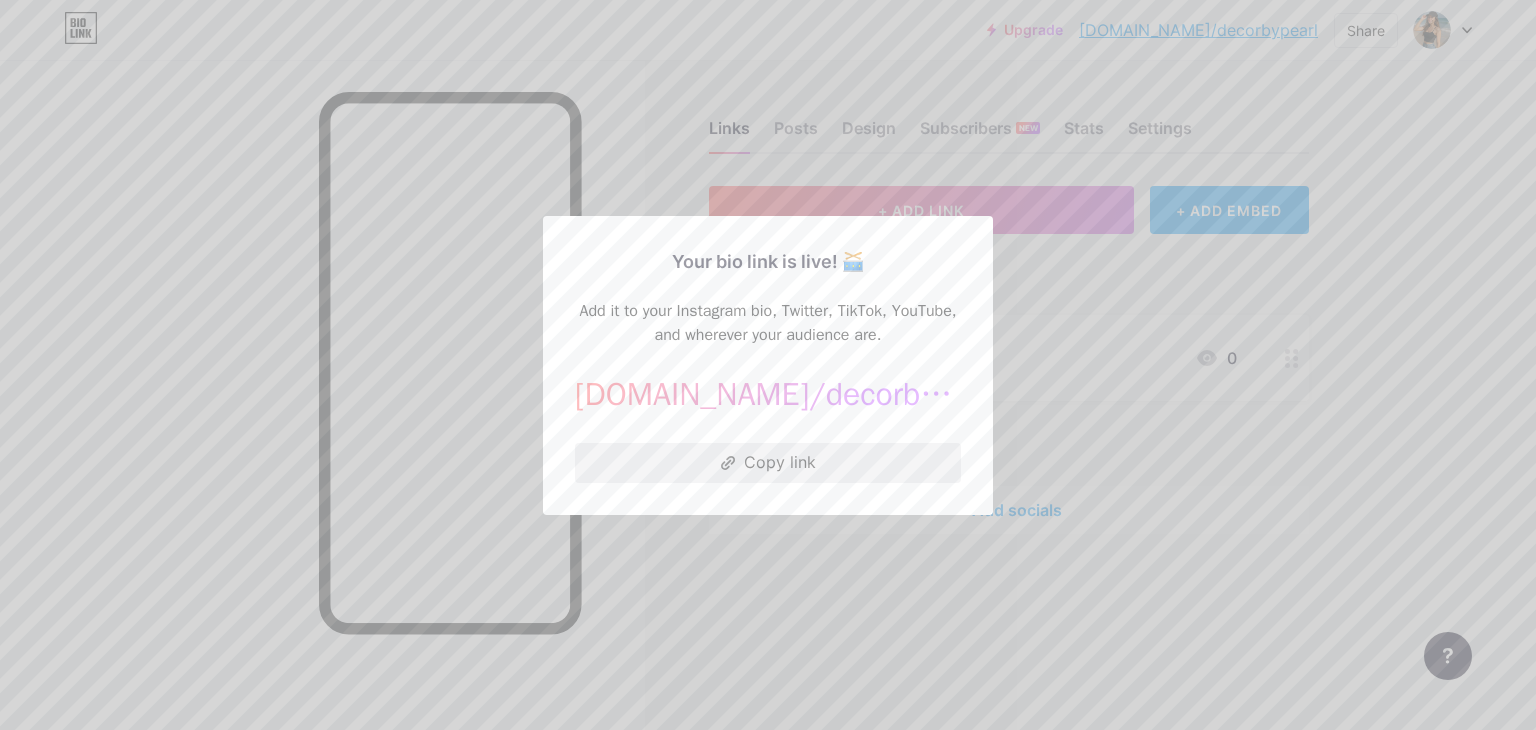click on "Copy link" at bounding box center (768, 463) 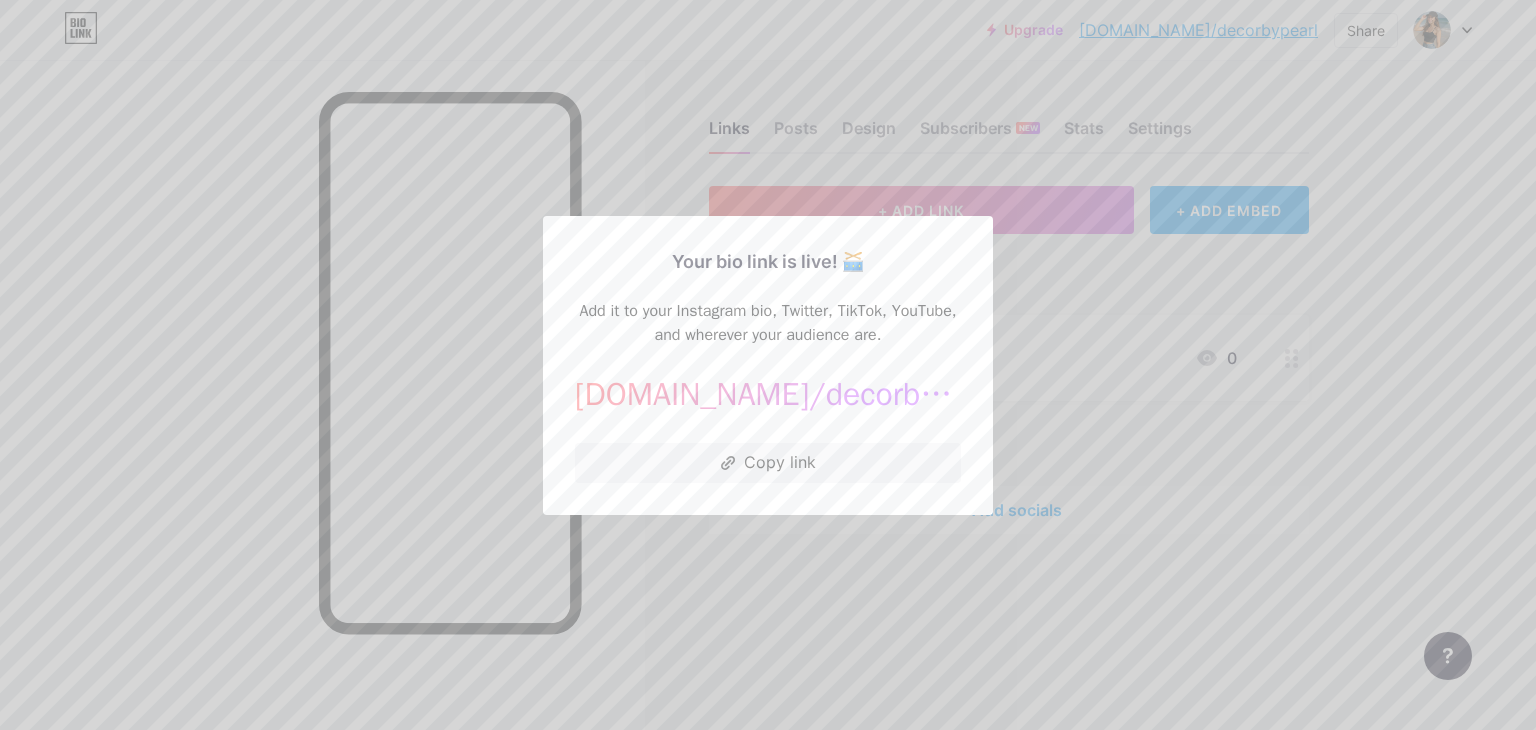 click at bounding box center (768, 365) 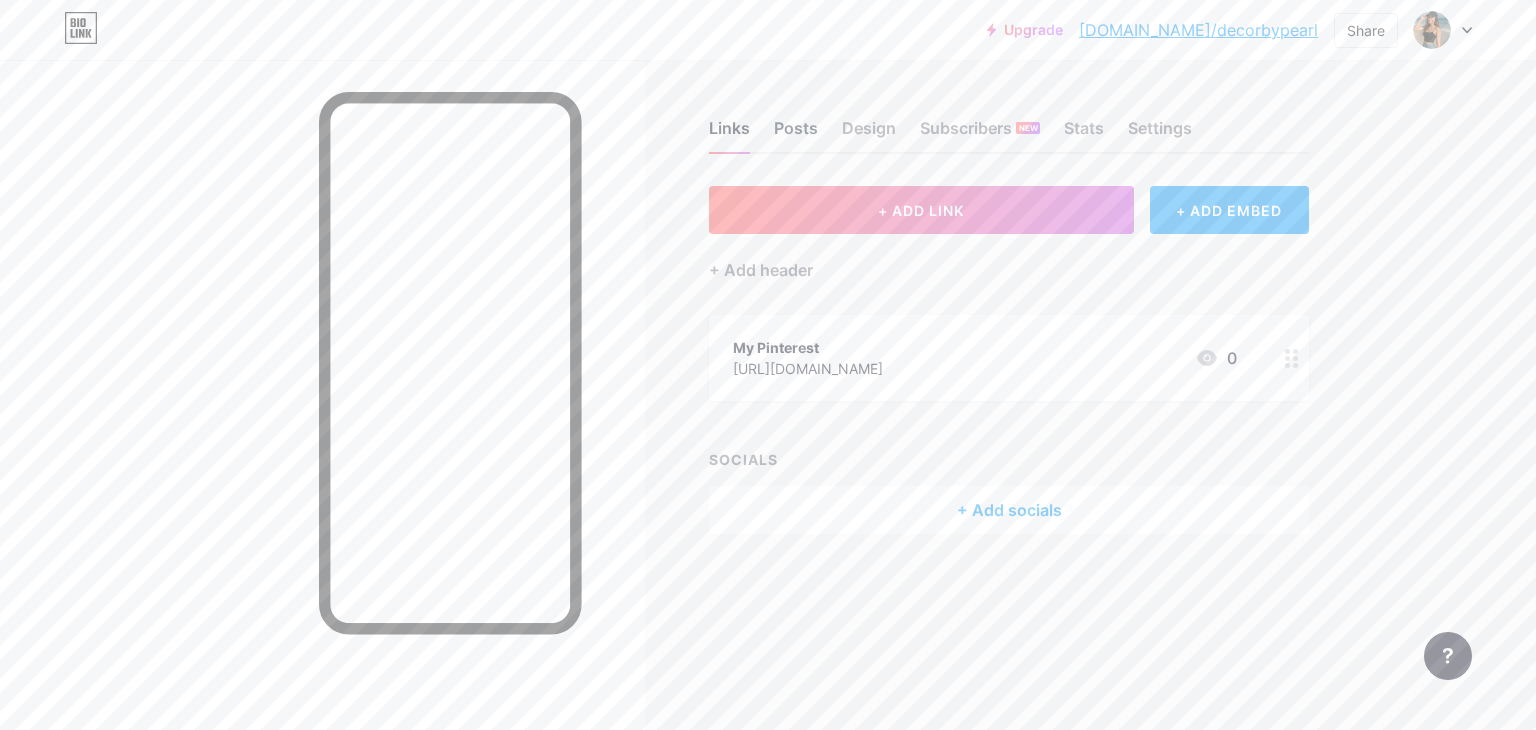 click on "Posts" at bounding box center (796, 134) 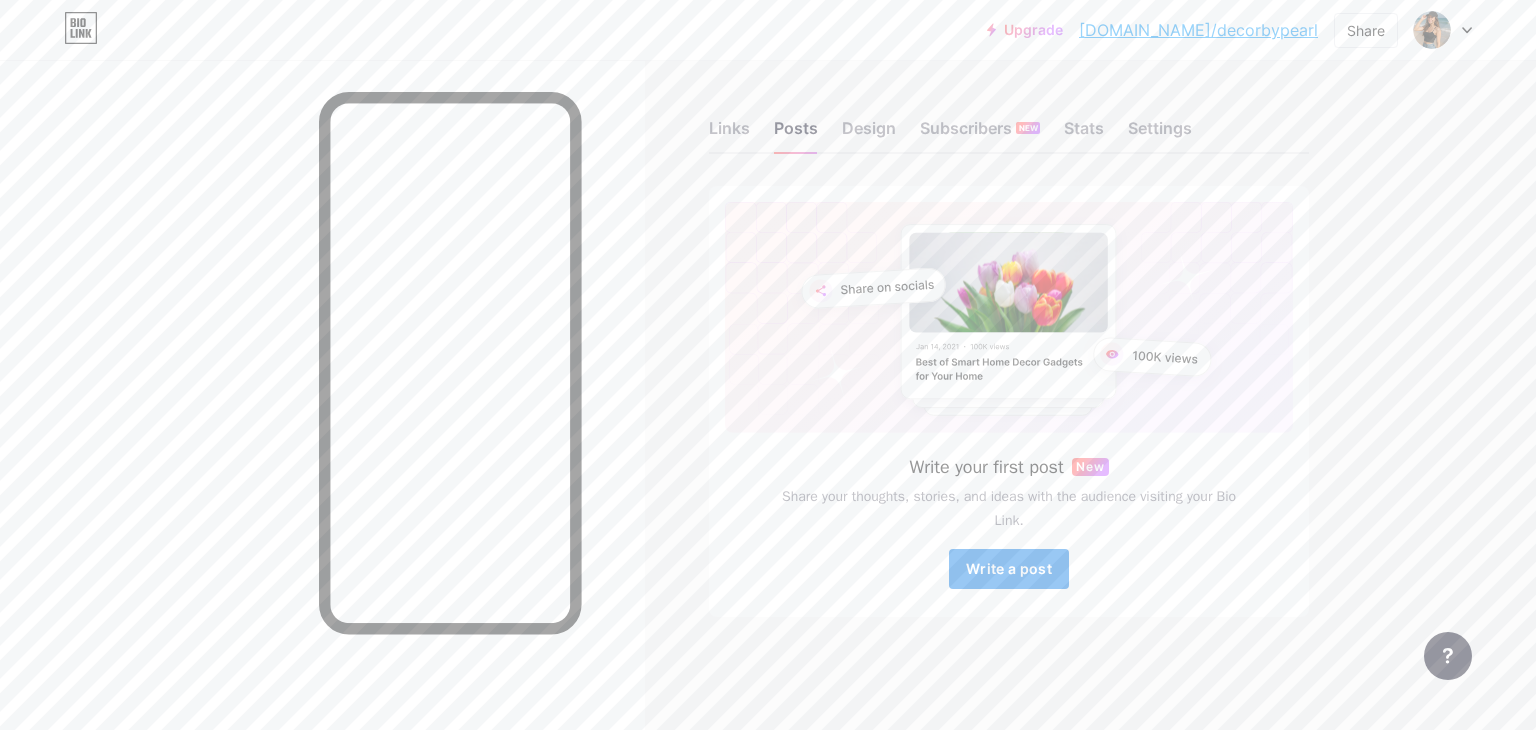 click on "Write a post" at bounding box center (1009, 569) 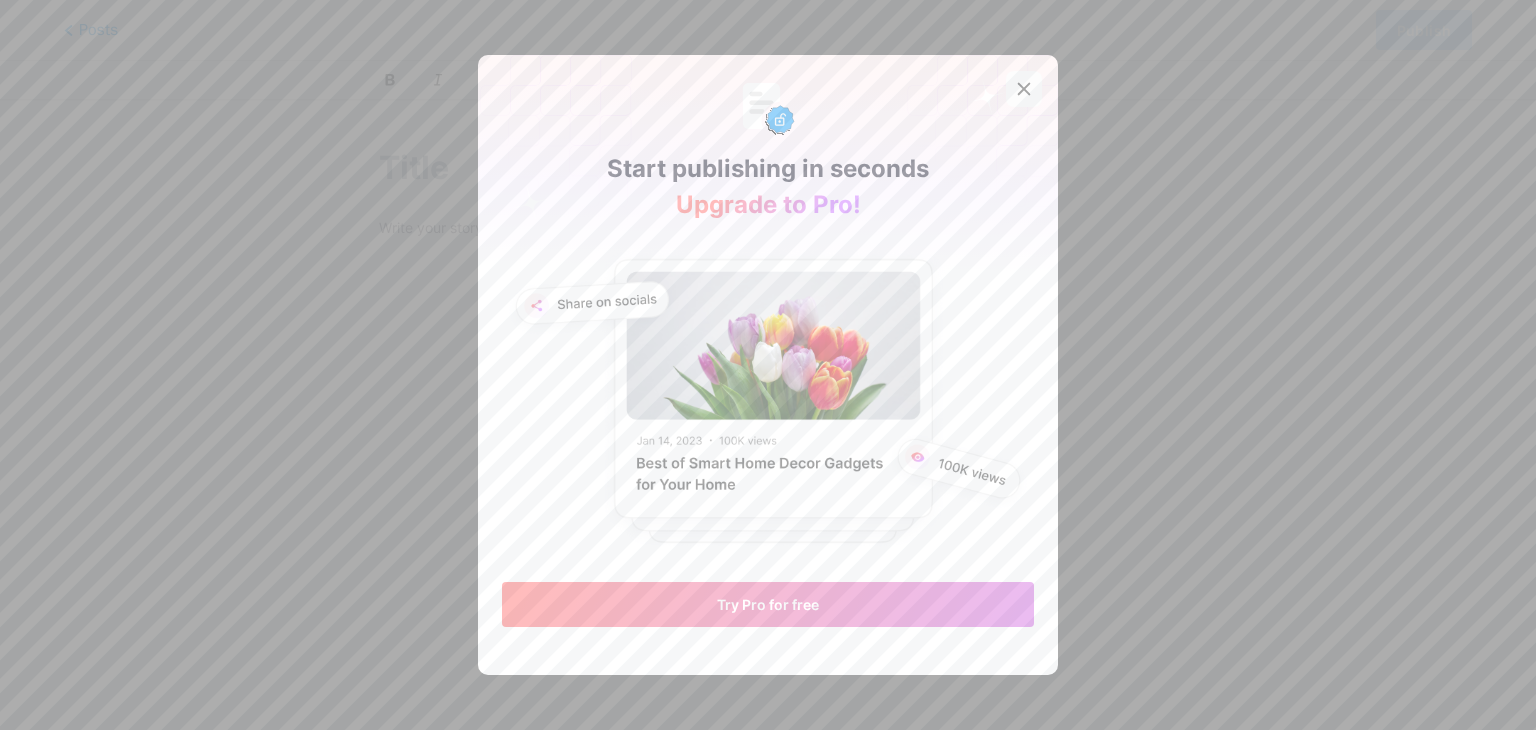 click 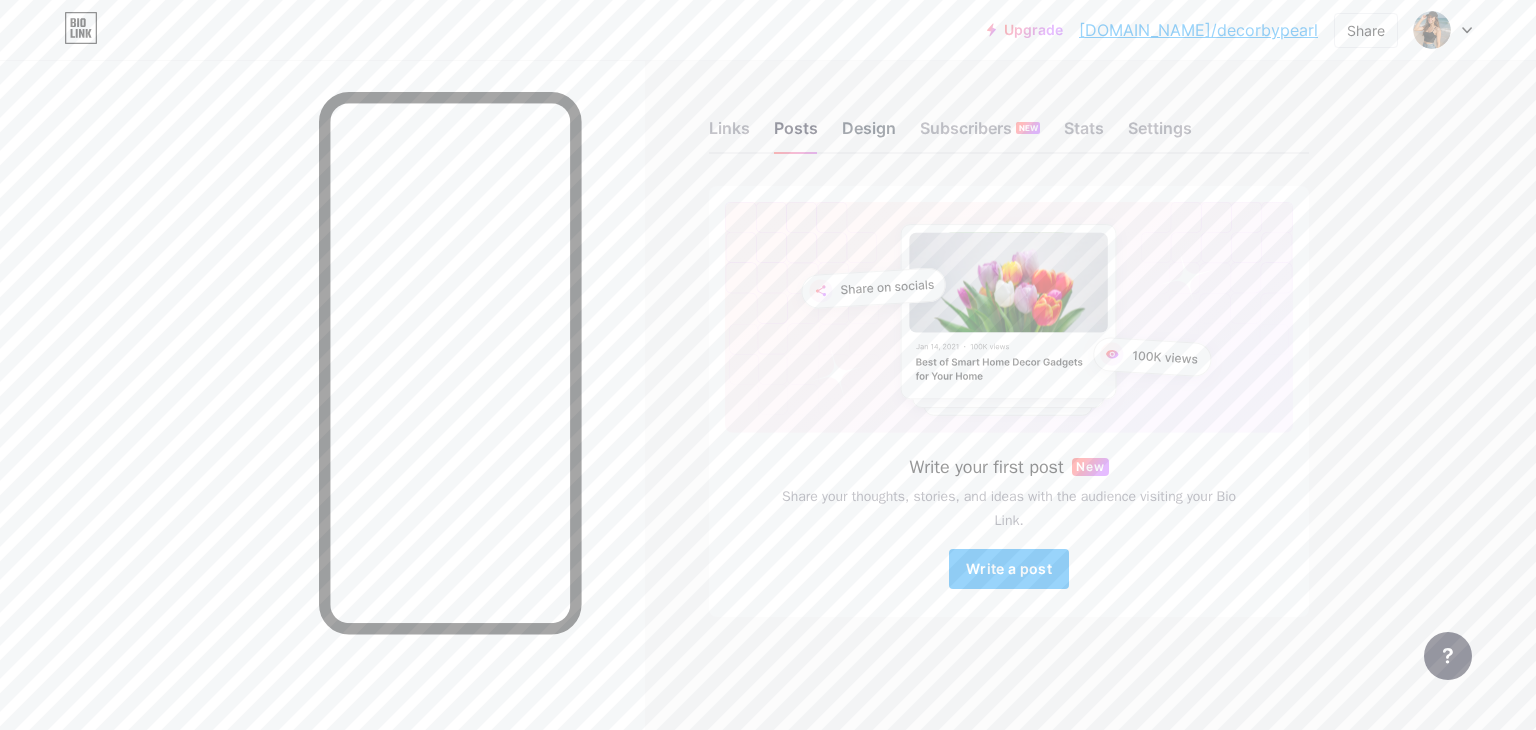 click on "Design" at bounding box center (869, 134) 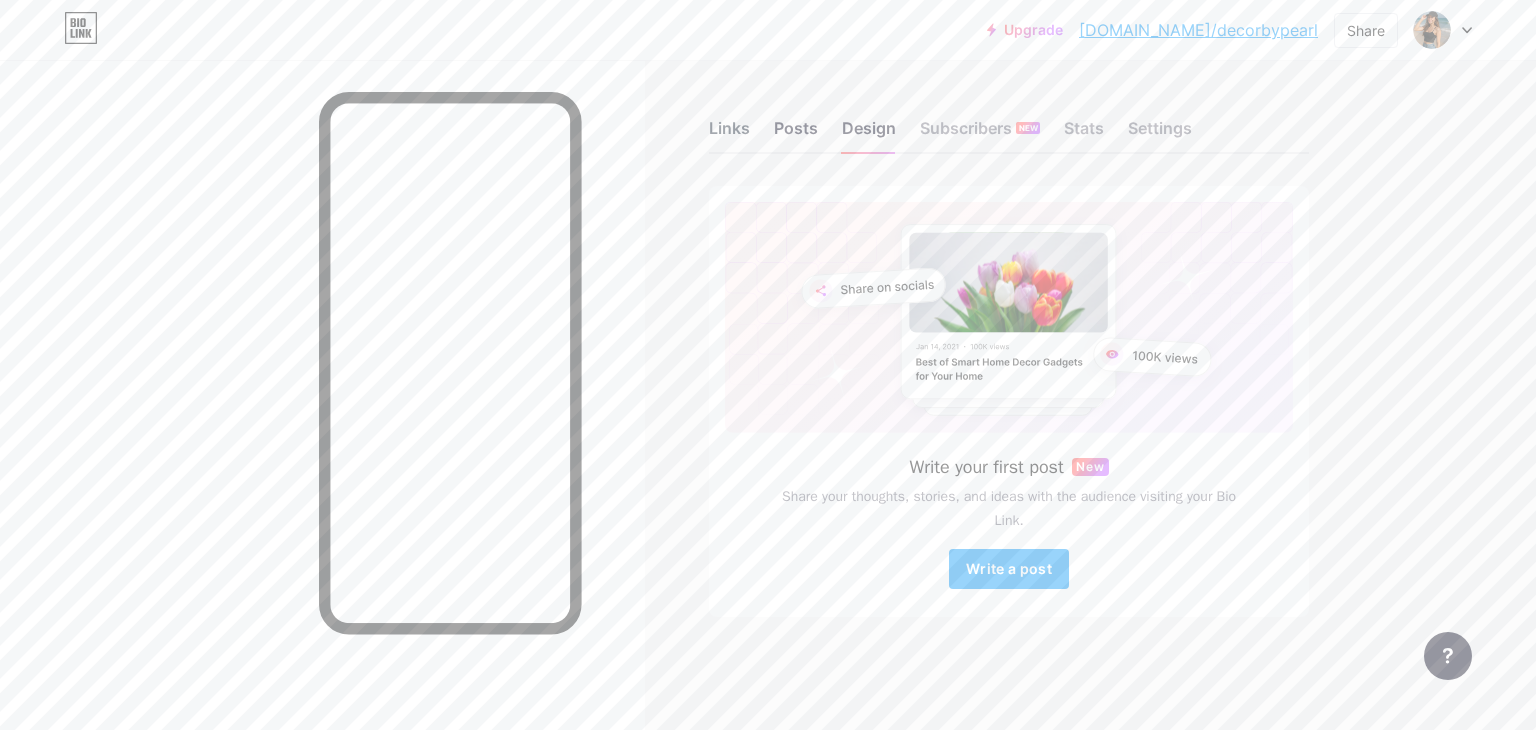 click on "Links" at bounding box center (729, 134) 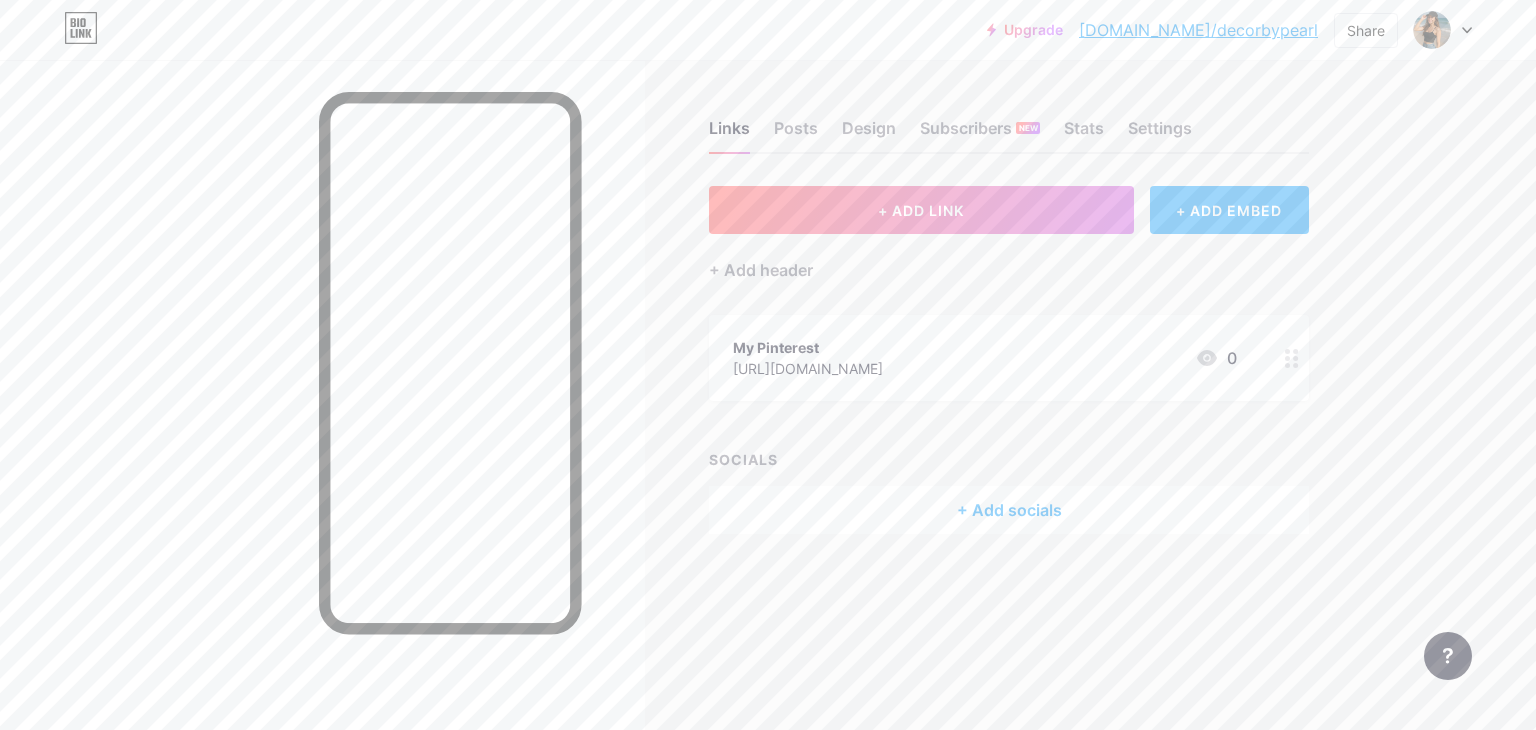 click on "+ ADD EMBED" at bounding box center (1229, 210) 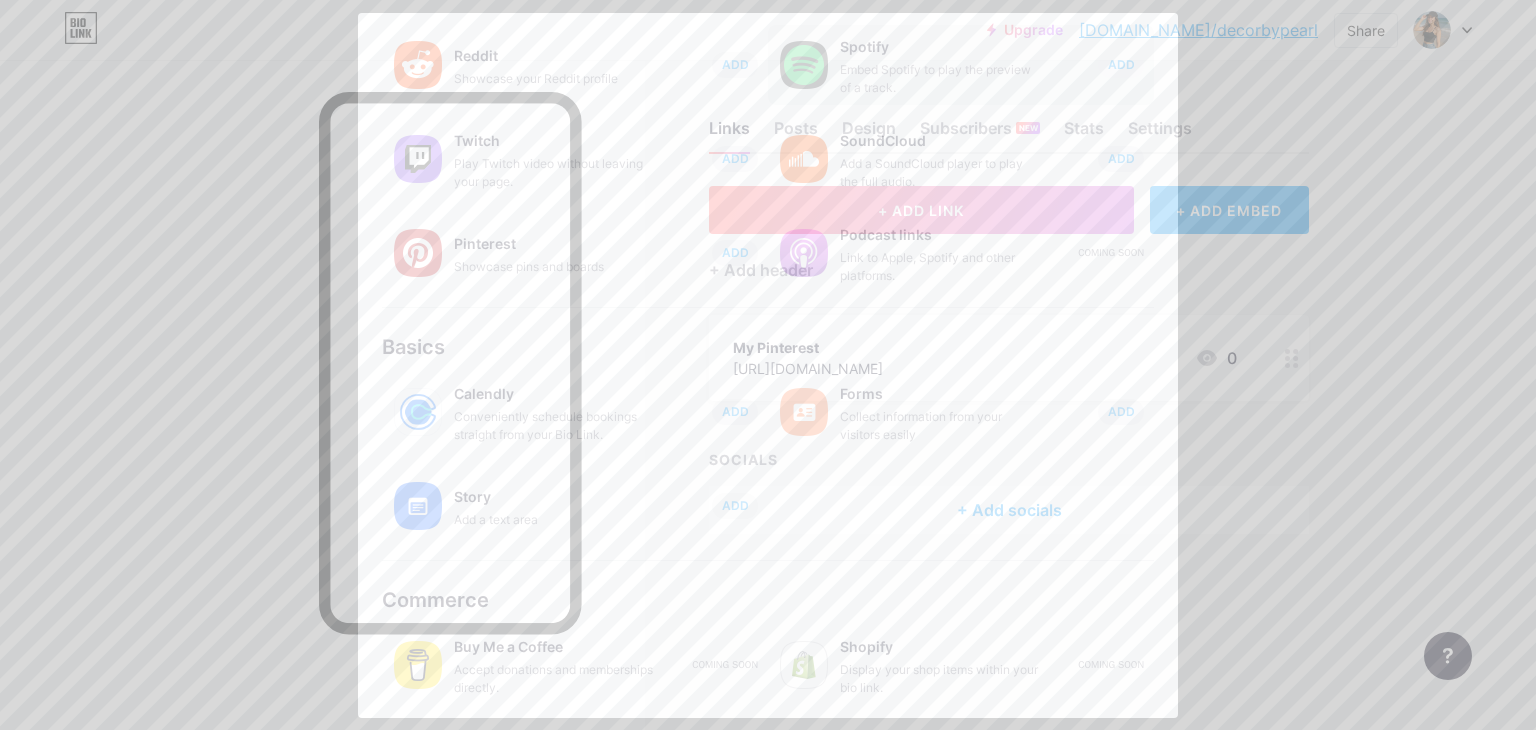 scroll, scrollTop: 0, scrollLeft: 0, axis: both 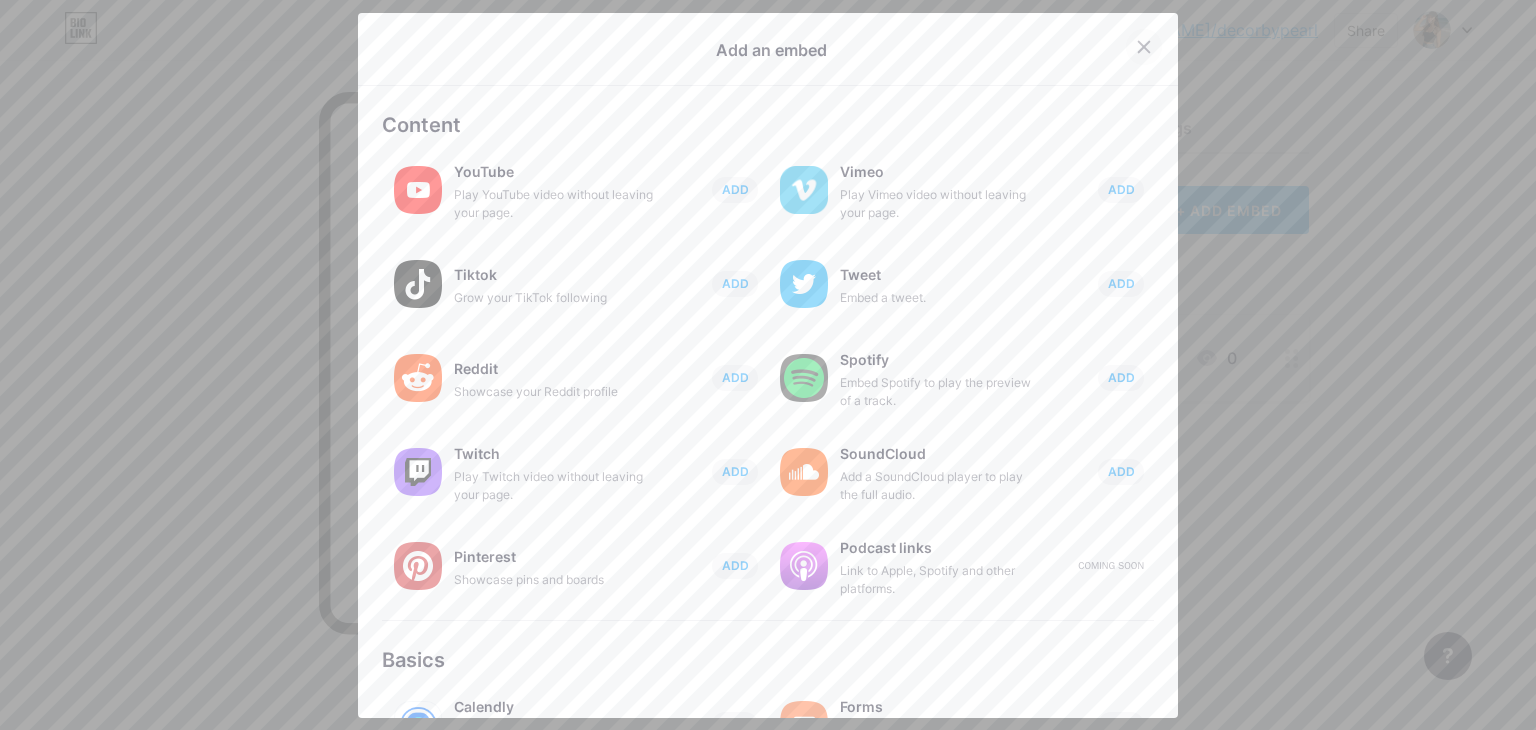 click 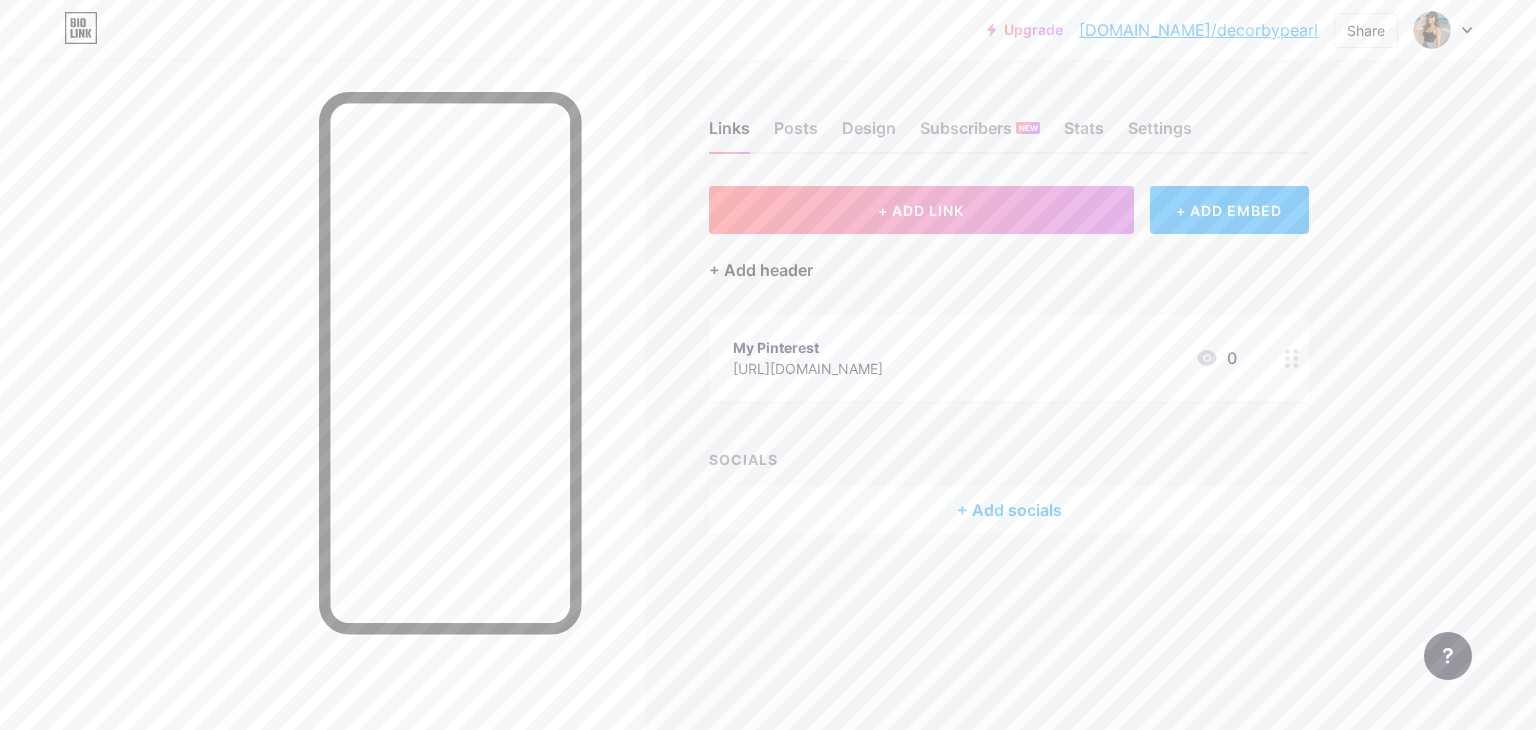 click on "+ Add header" at bounding box center [761, 270] 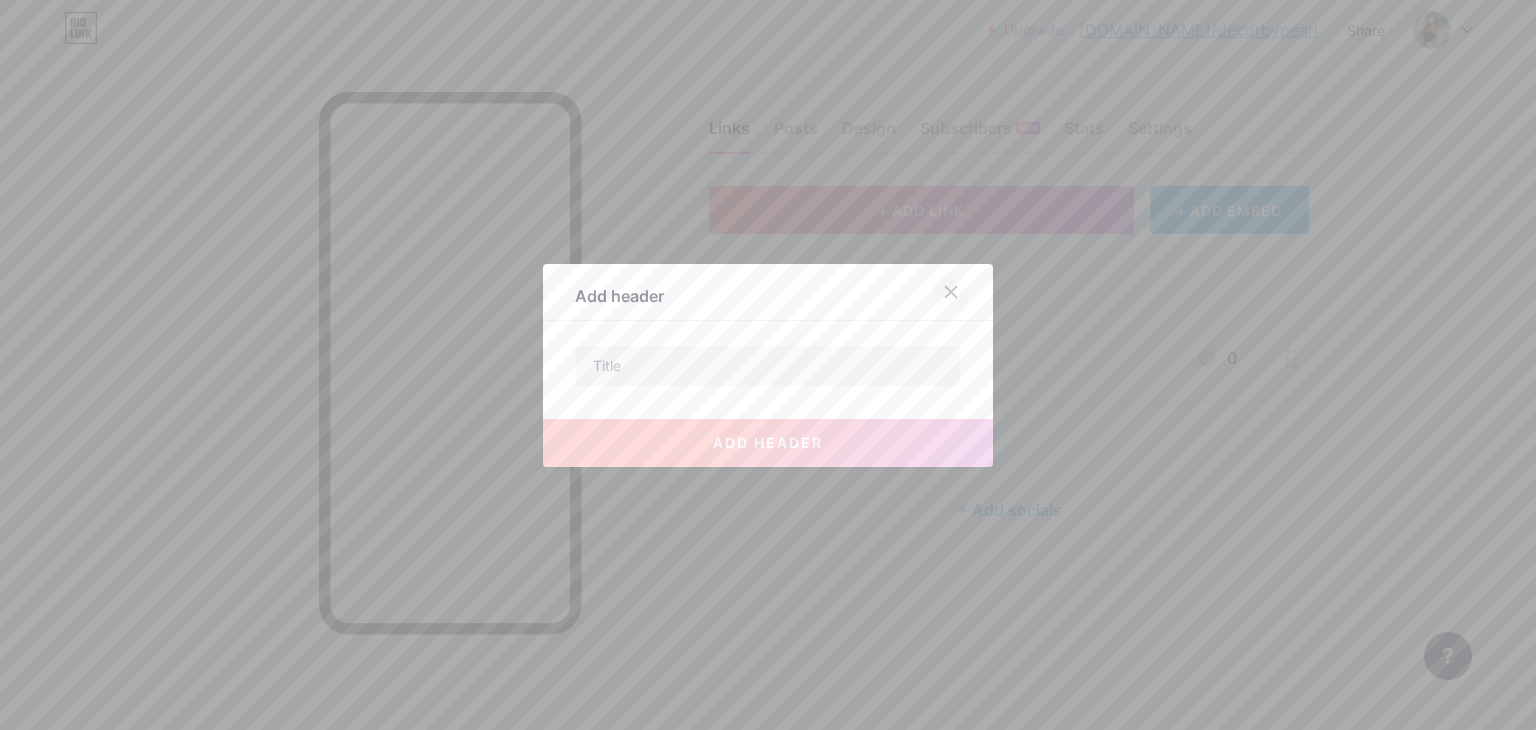 click 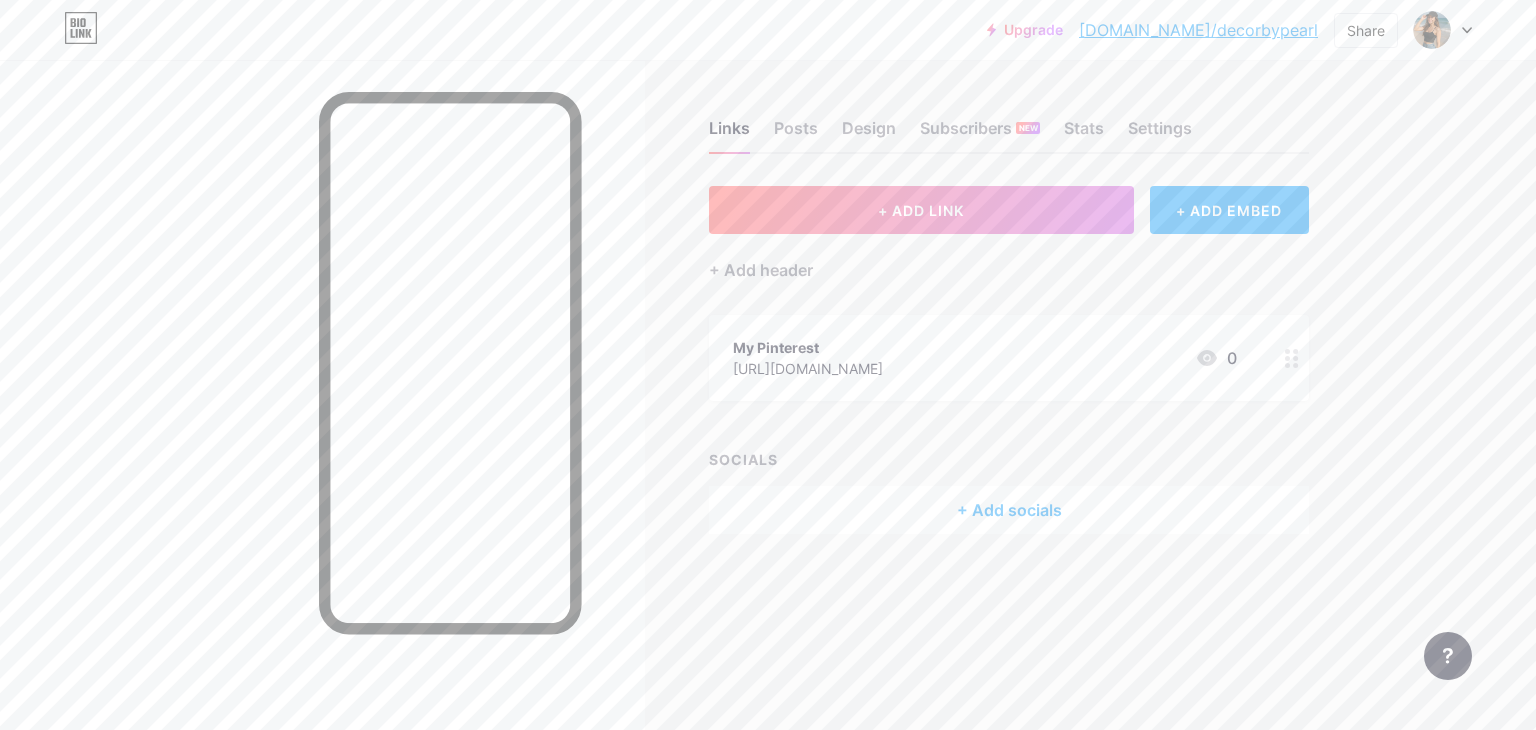 click on "+ Add socials" at bounding box center [1009, 510] 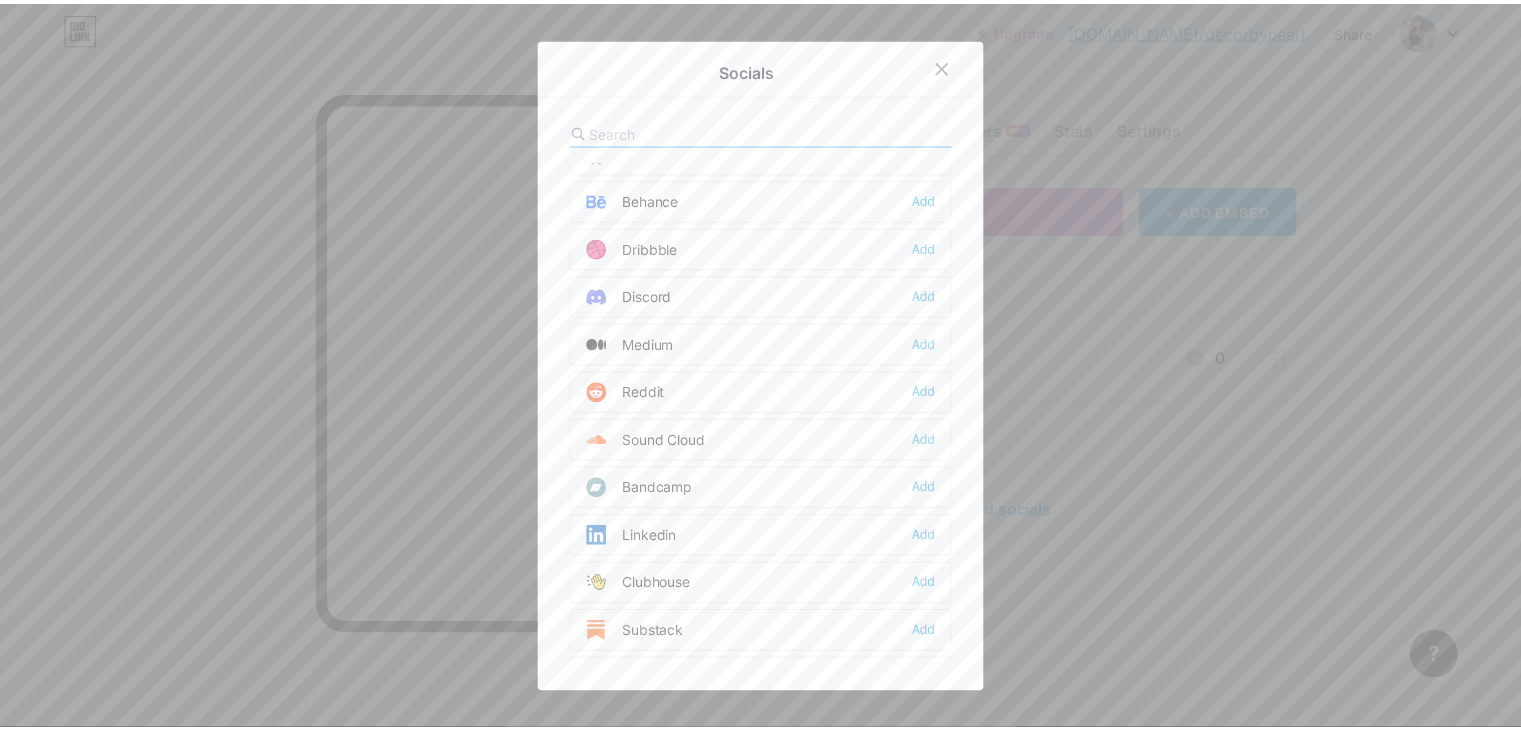 scroll, scrollTop: 0, scrollLeft: 0, axis: both 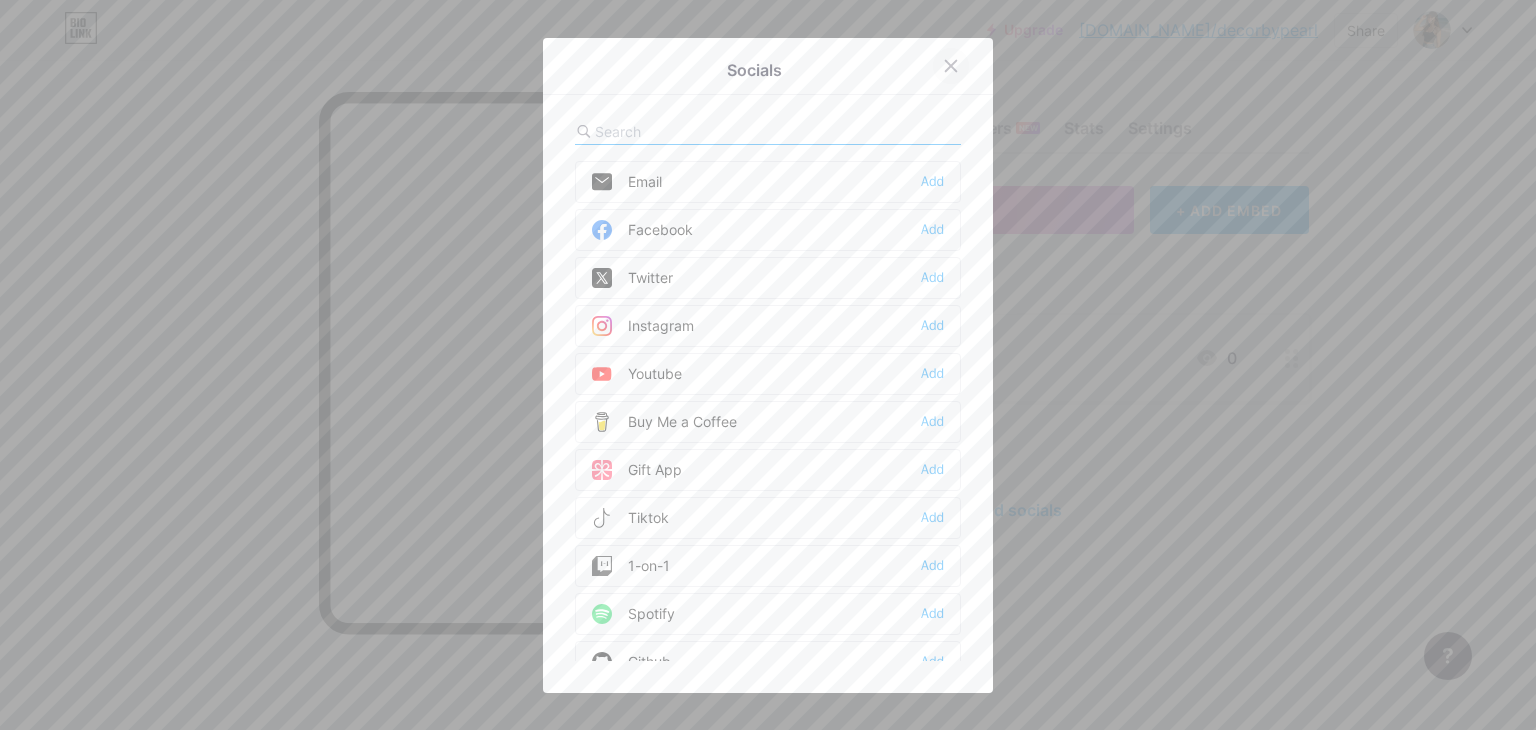 click 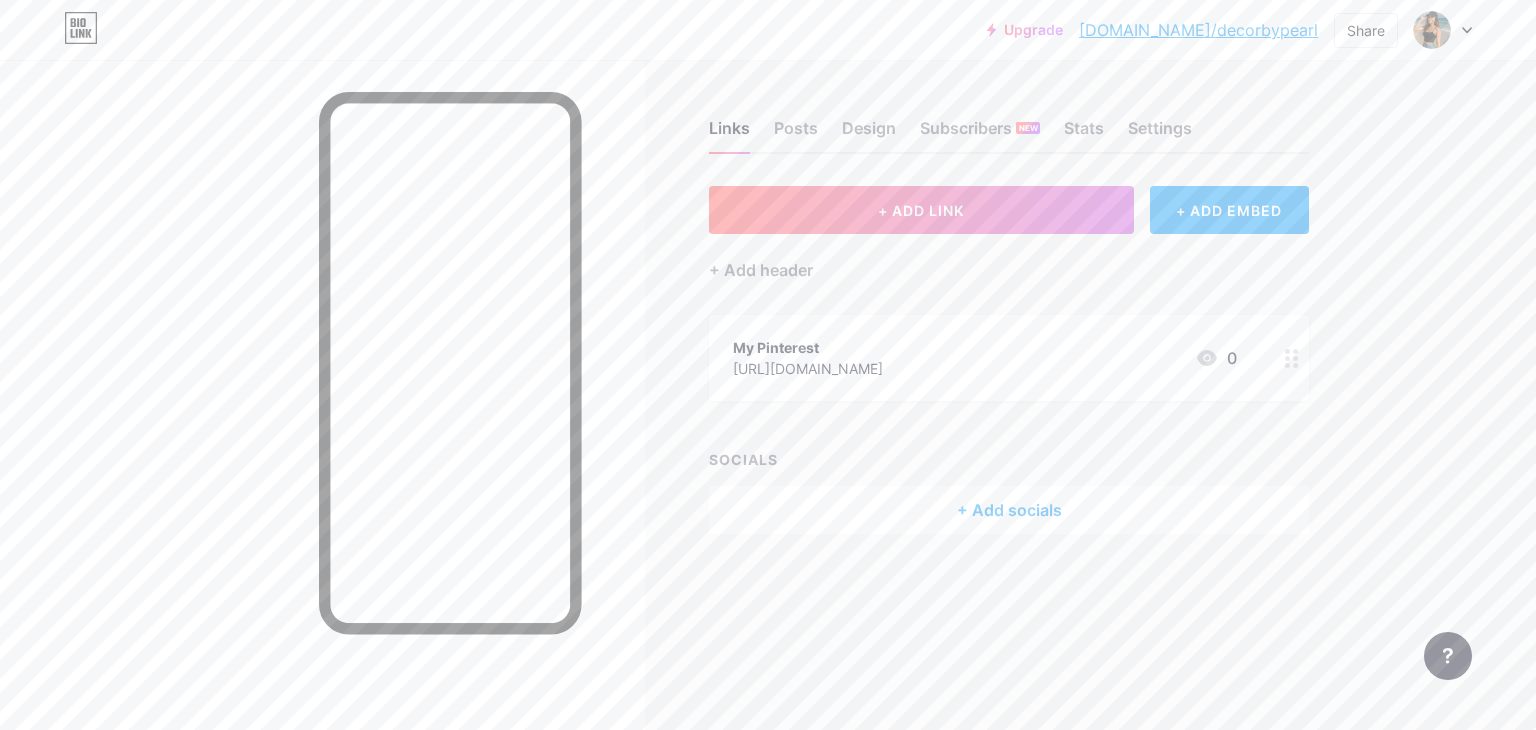 click 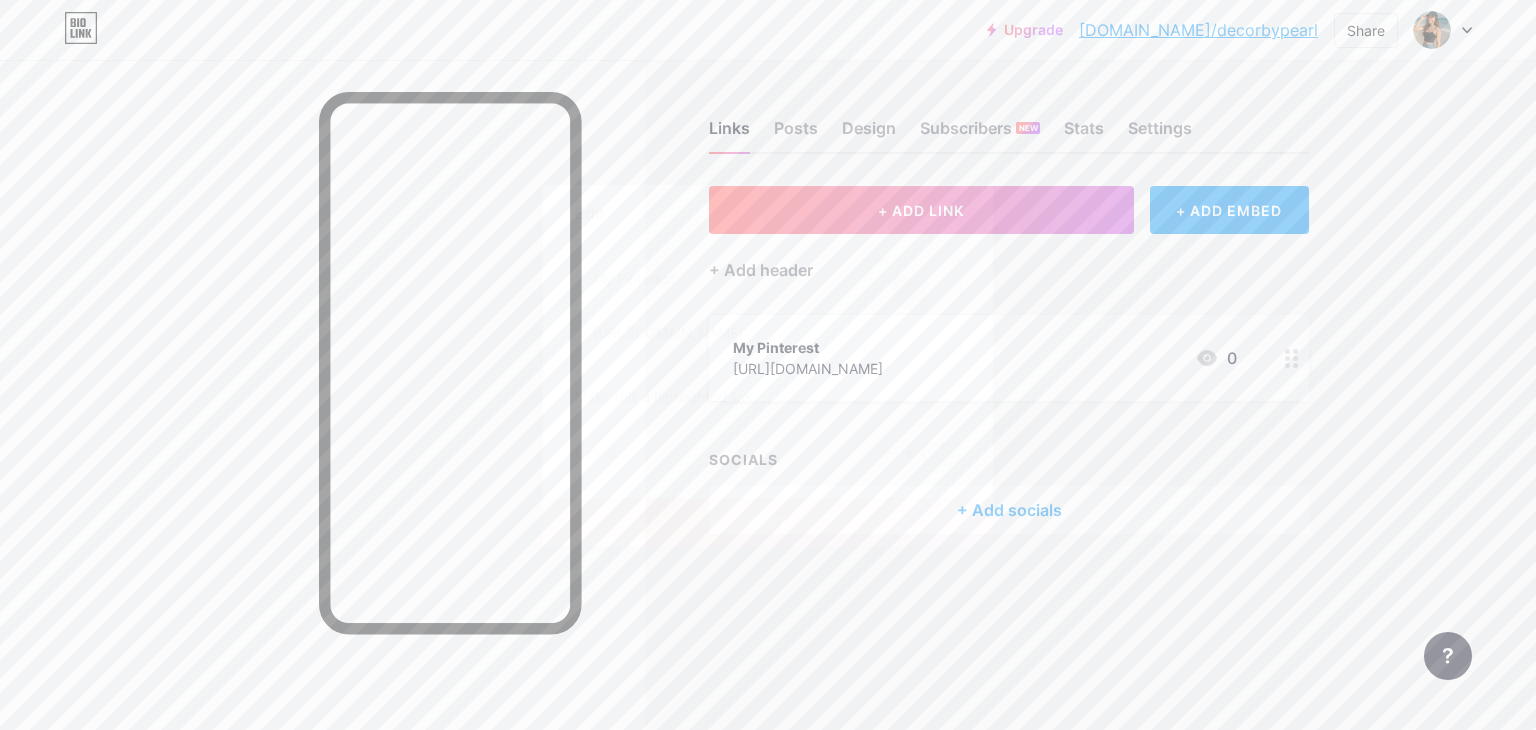 click 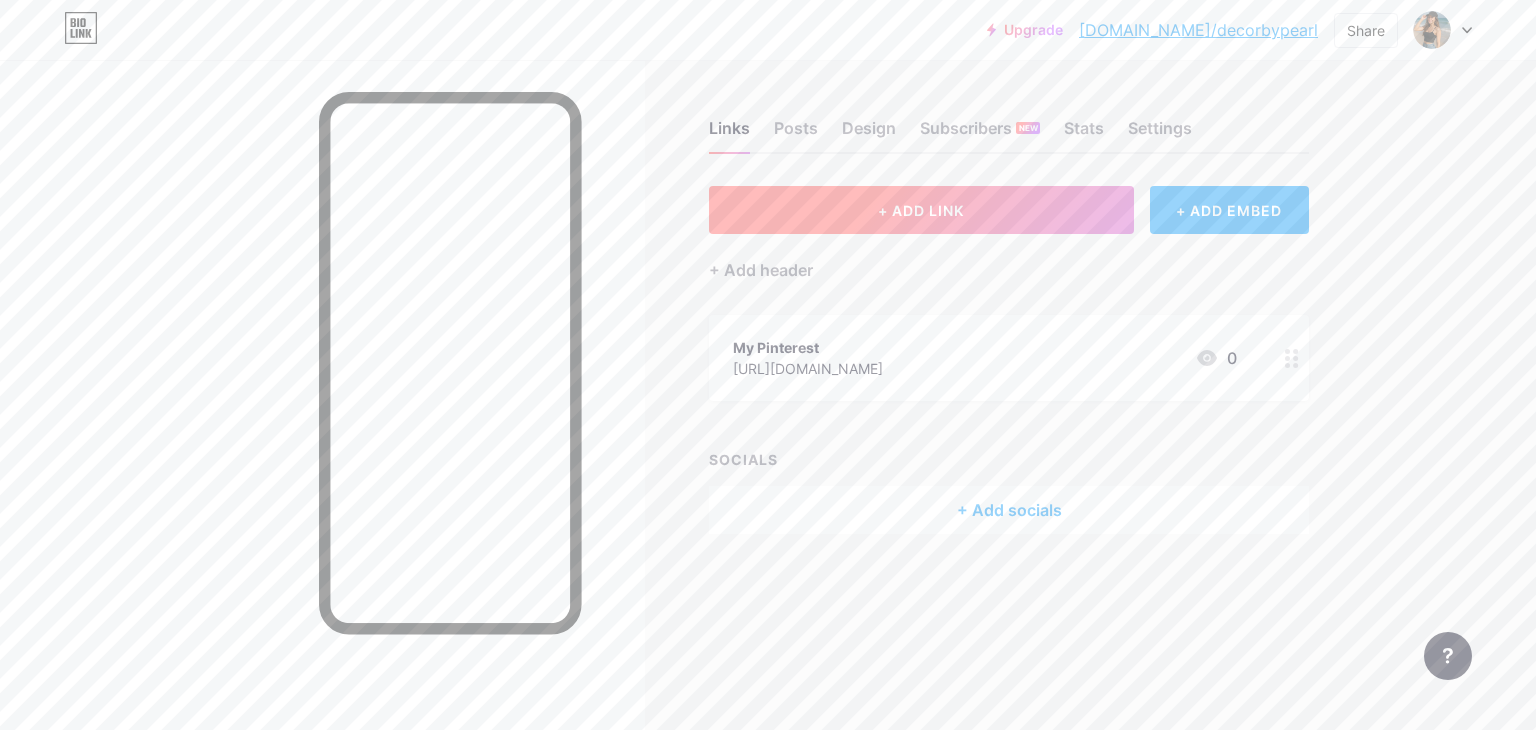 click on "+ ADD LINK" at bounding box center [921, 210] 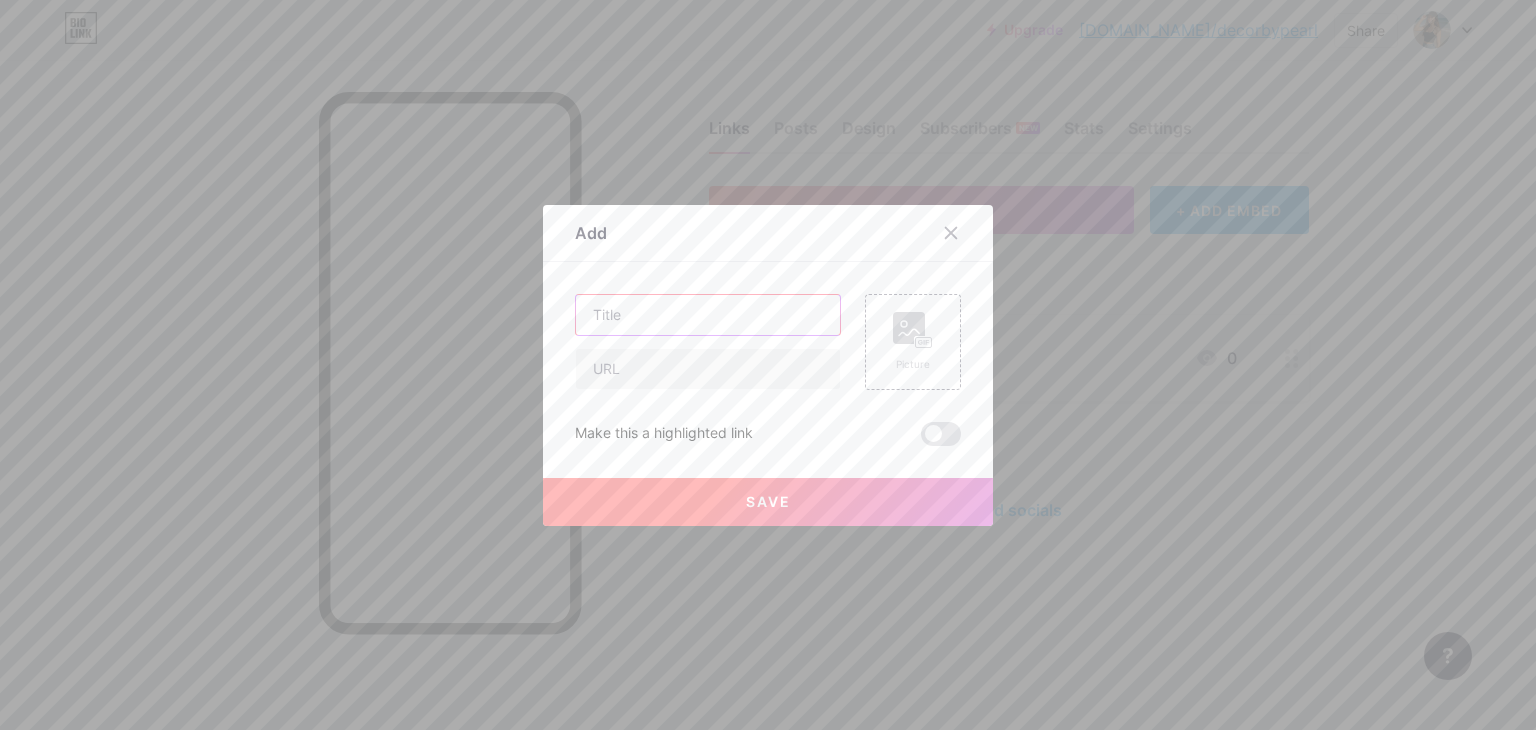 click at bounding box center [708, 315] 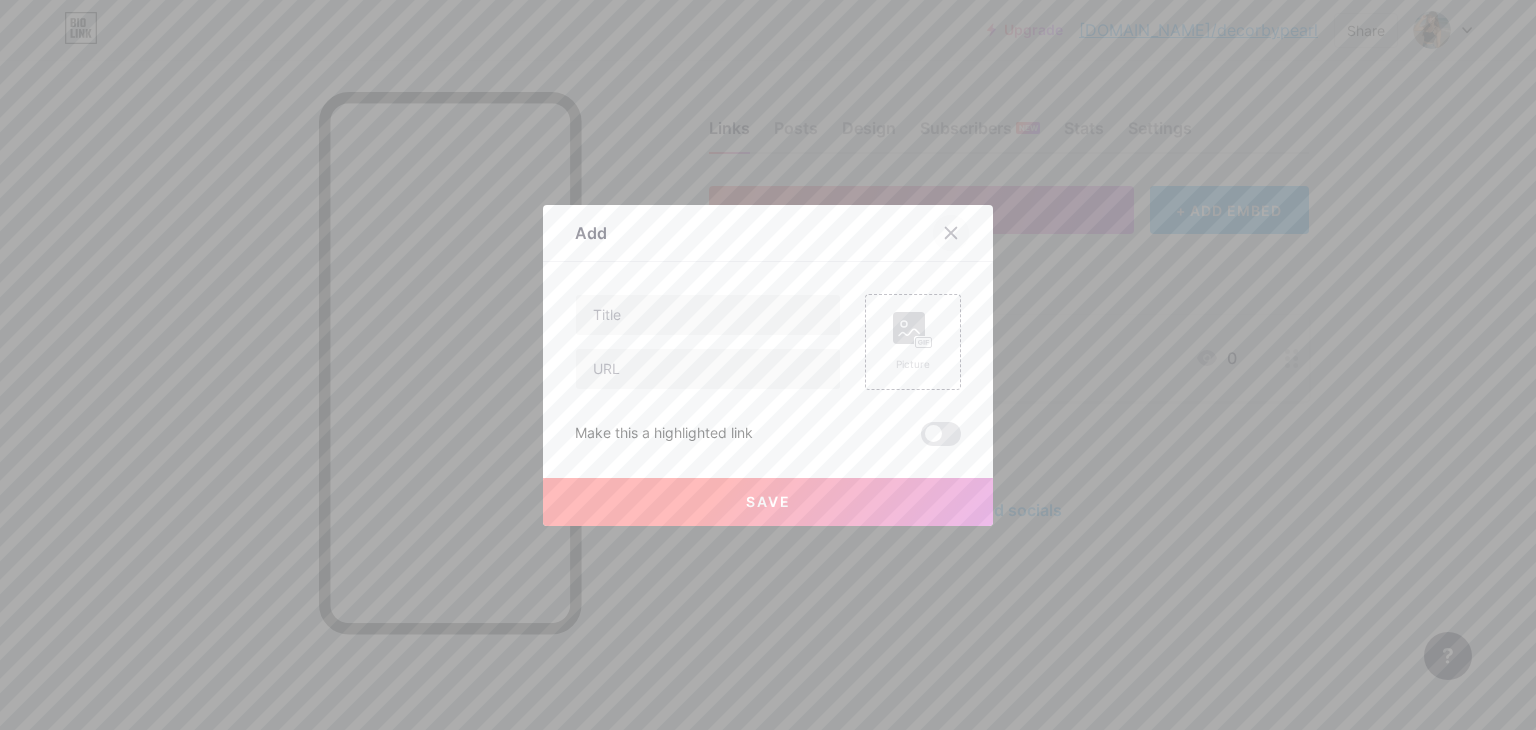 click 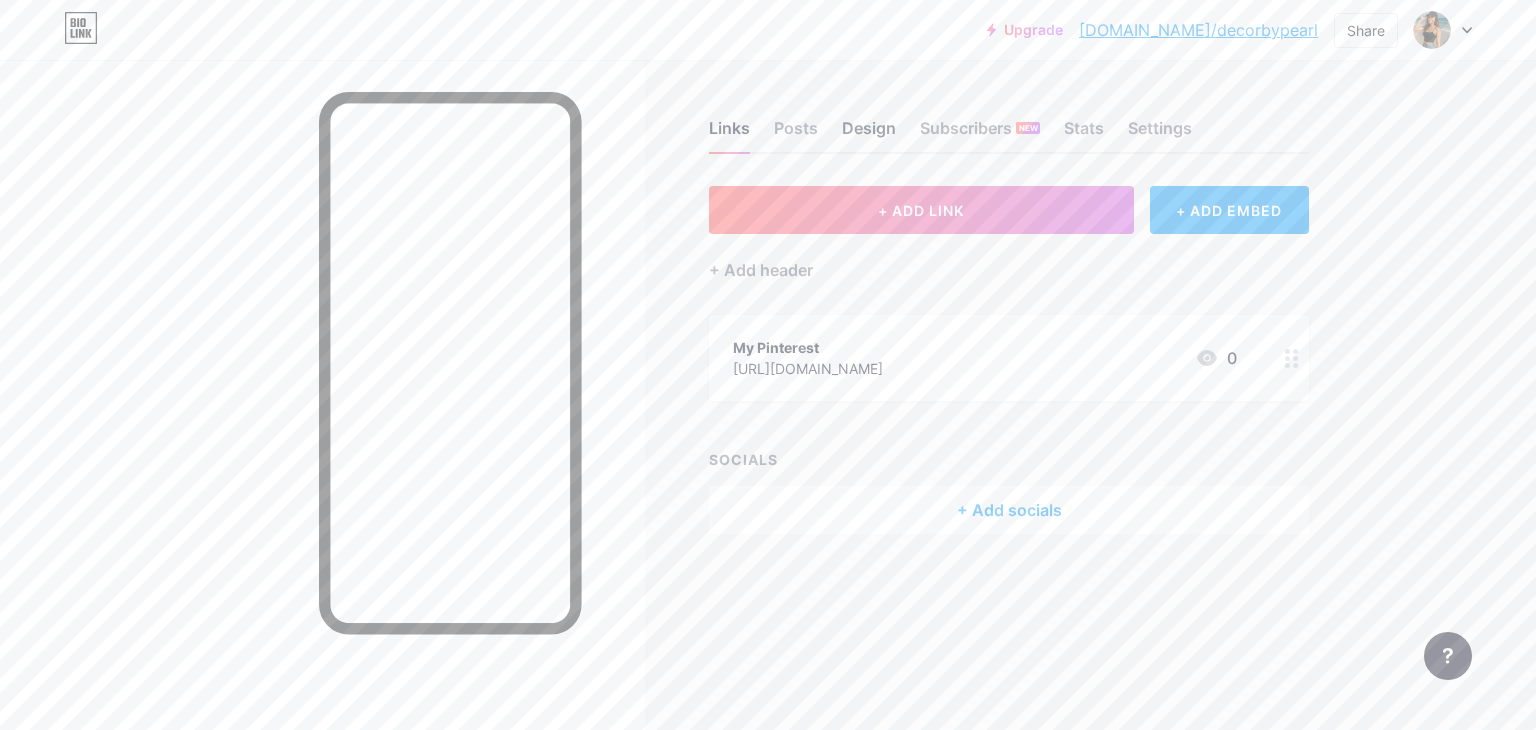 click on "Design" at bounding box center (869, 134) 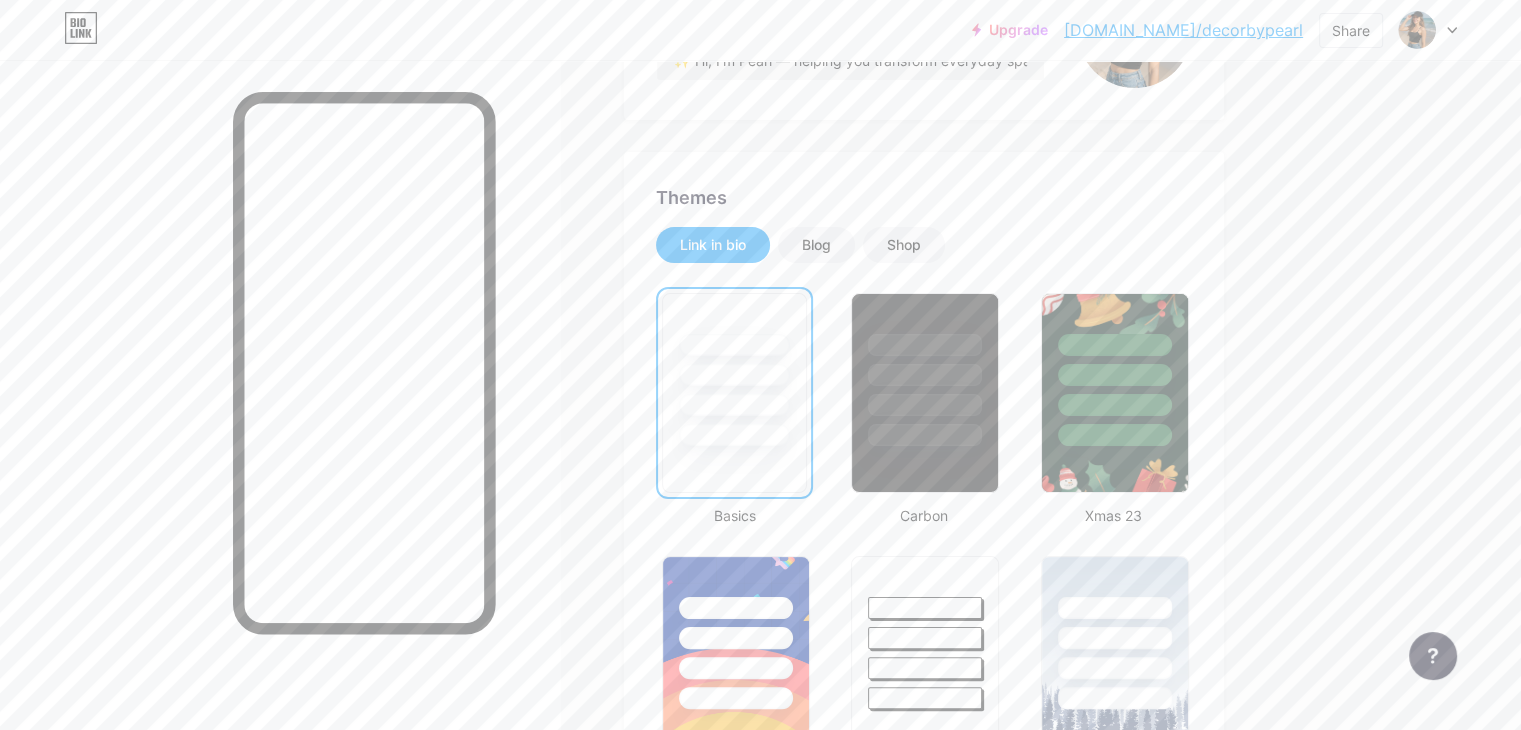 scroll, scrollTop: 296, scrollLeft: 0, axis: vertical 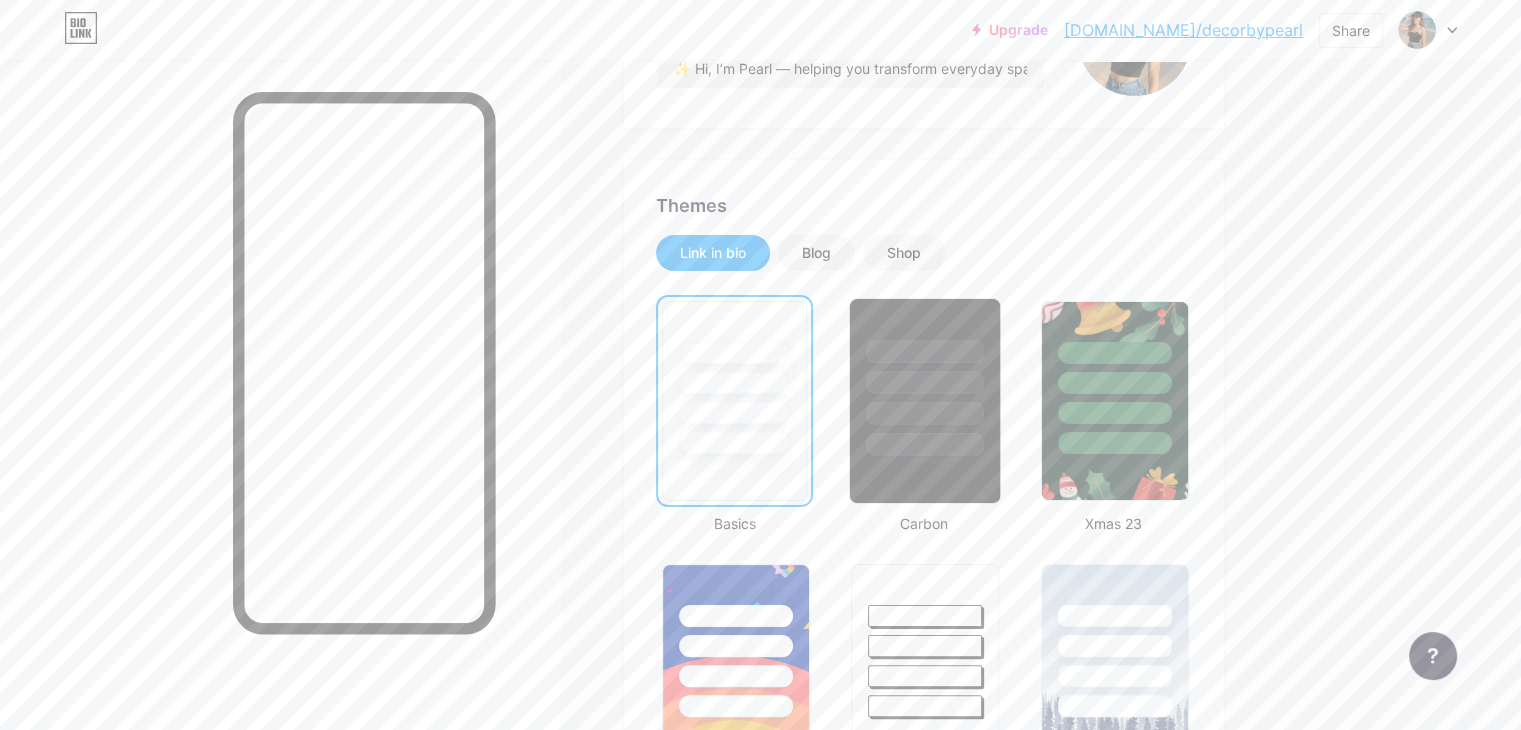 click at bounding box center [925, 413] 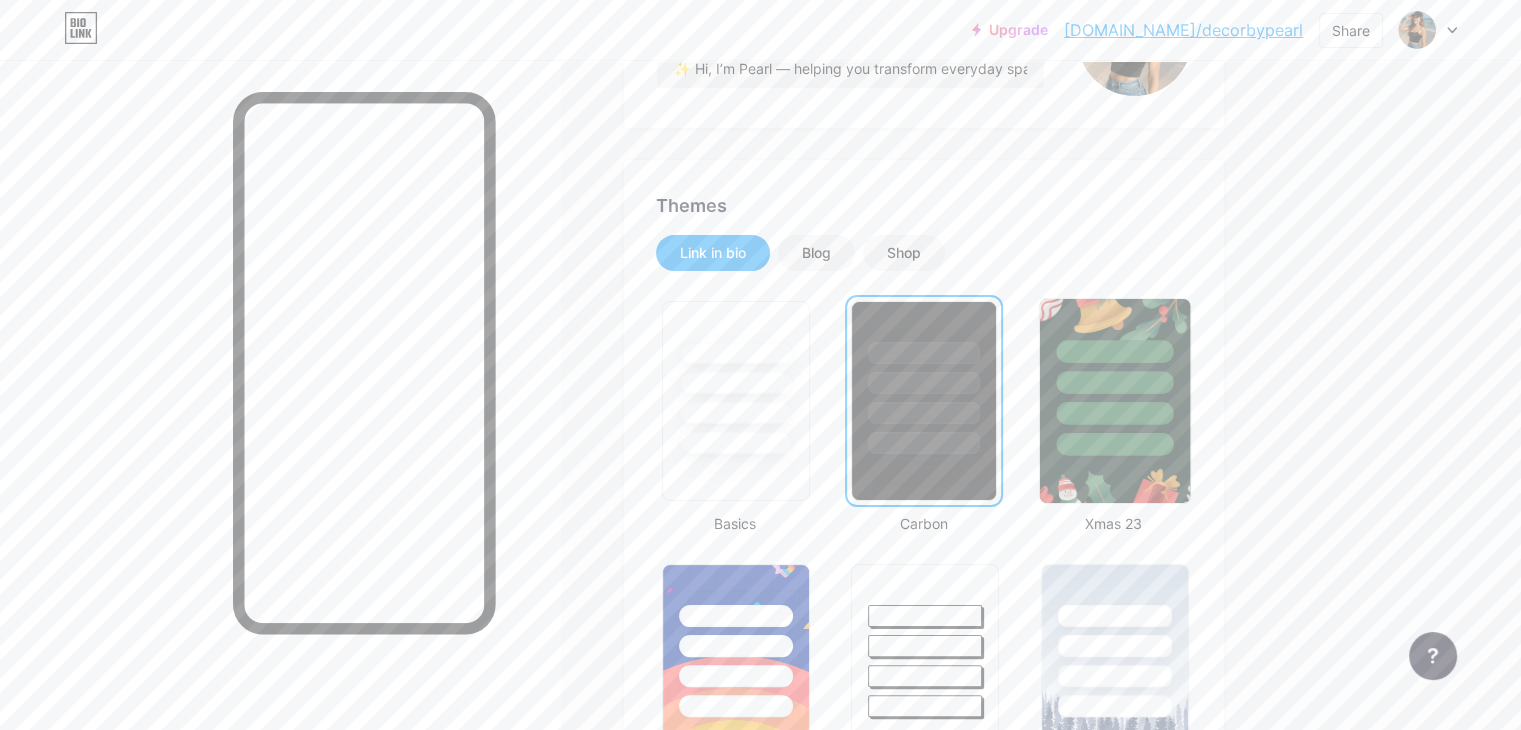 click at bounding box center (1114, 377) 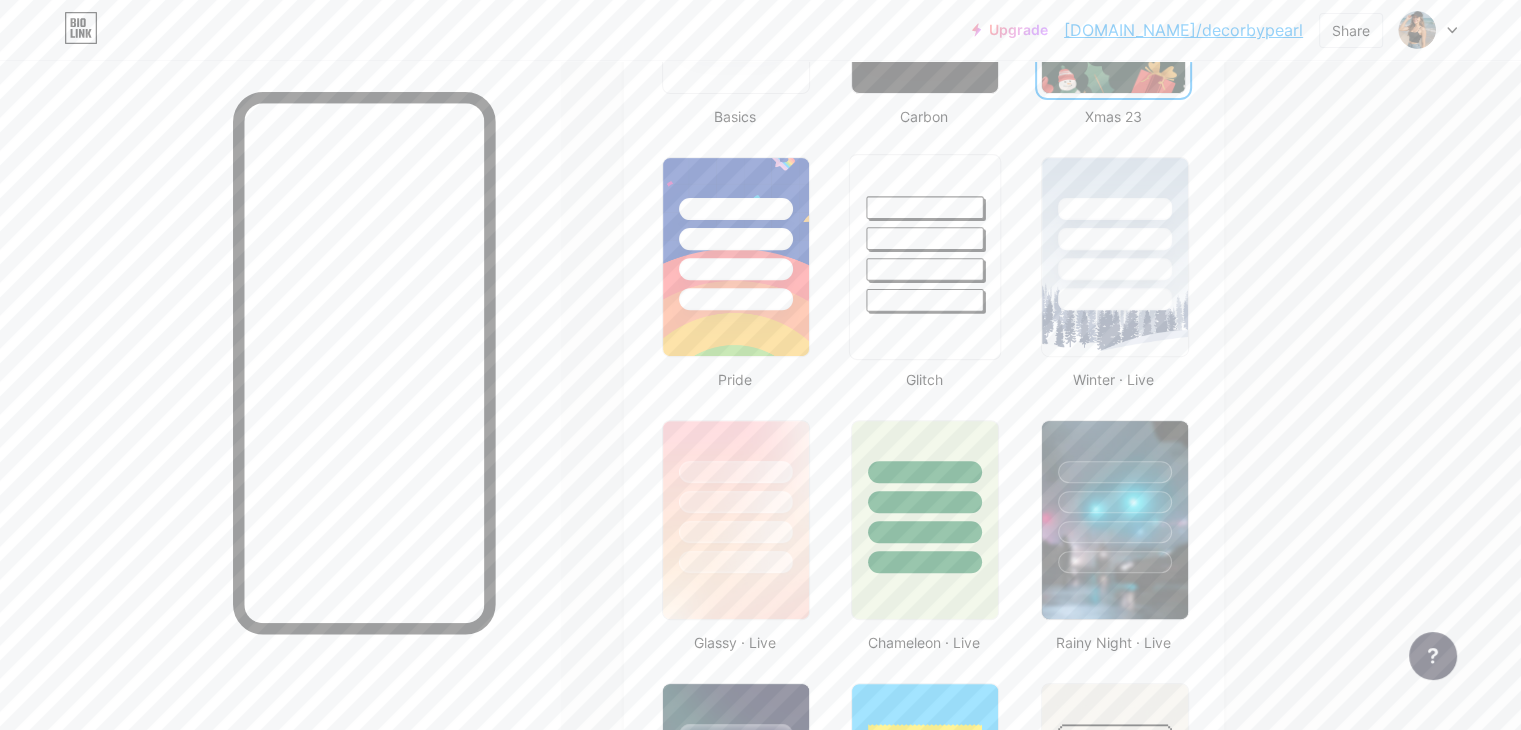 scroll, scrollTop: 699, scrollLeft: 0, axis: vertical 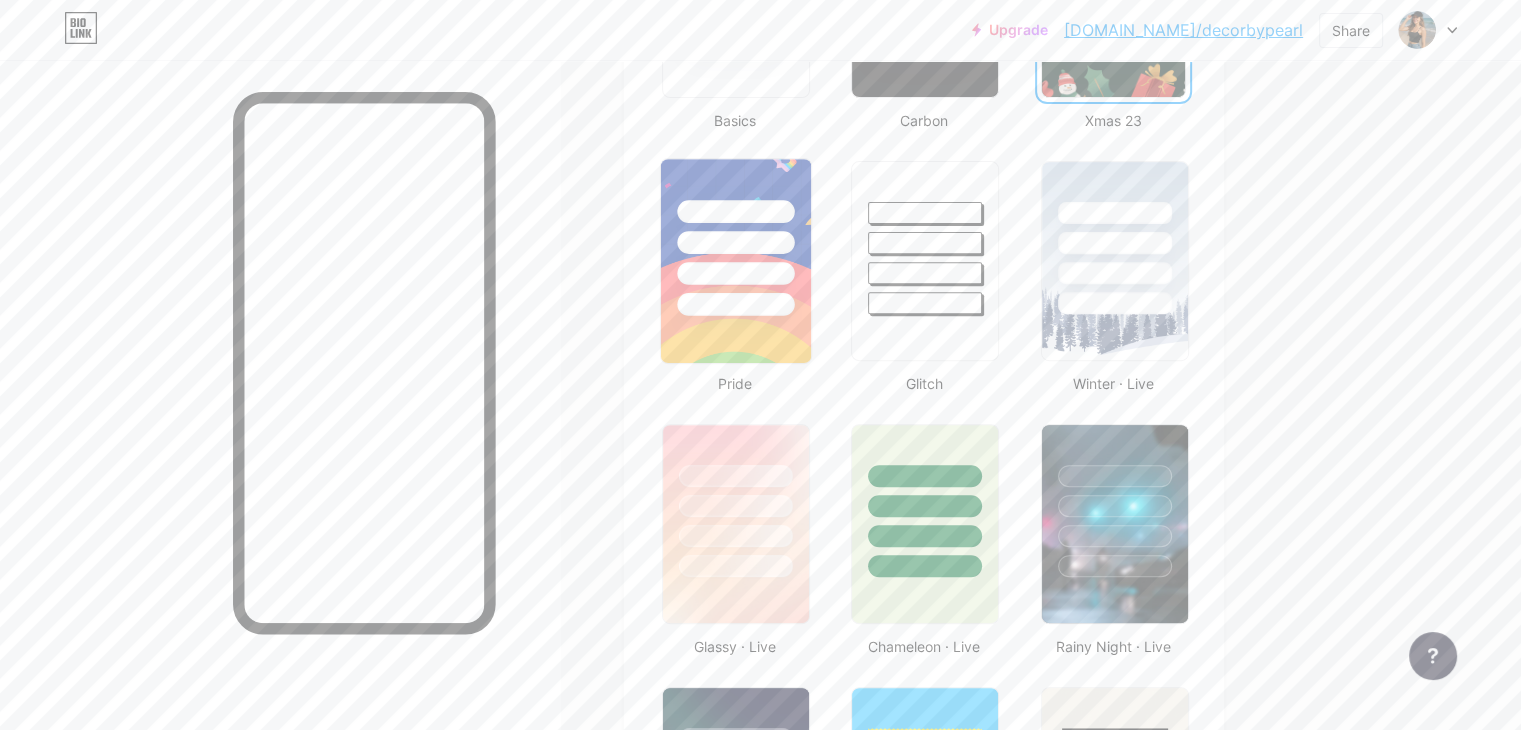 click at bounding box center [736, 237] 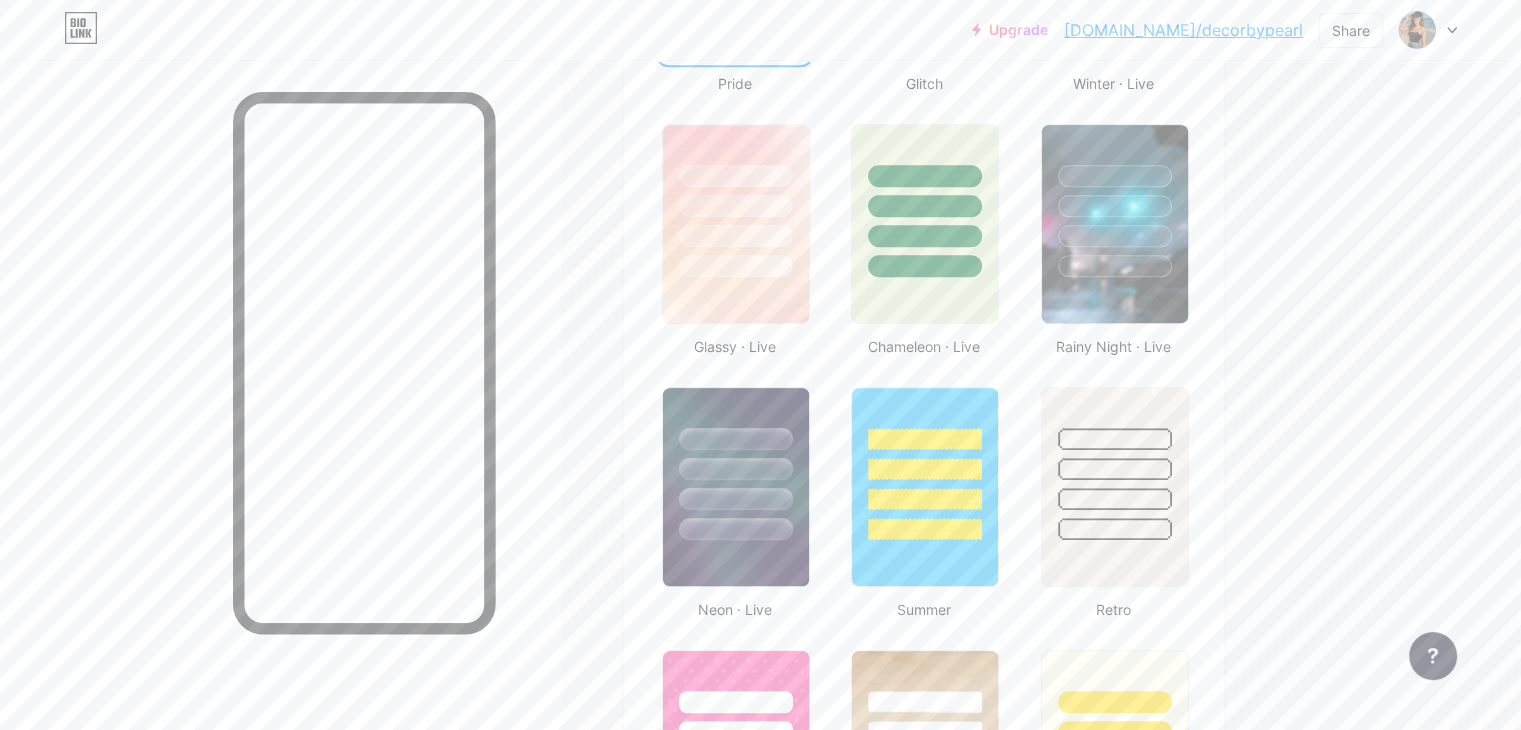 scroll, scrollTop: 995, scrollLeft: 0, axis: vertical 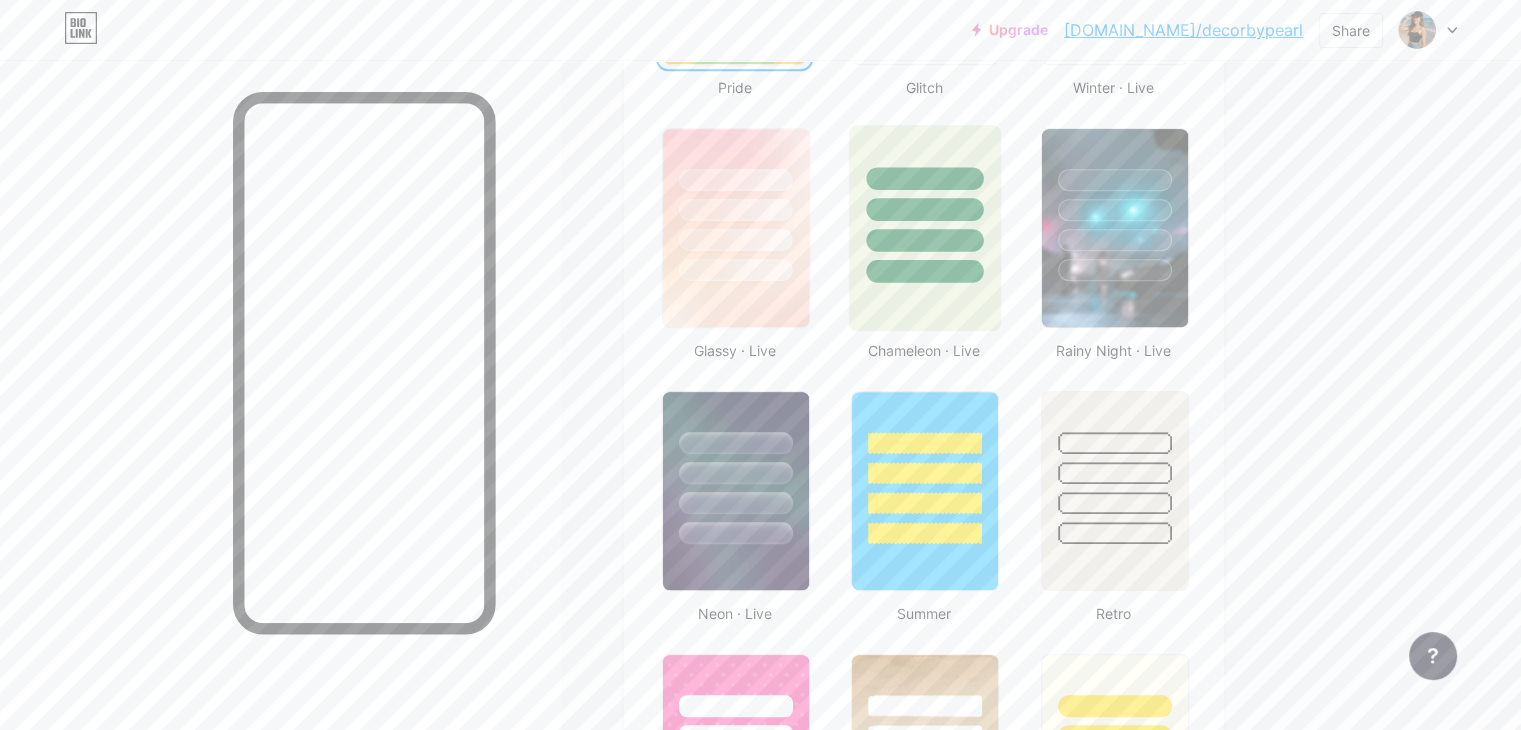 click at bounding box center [925, 204] 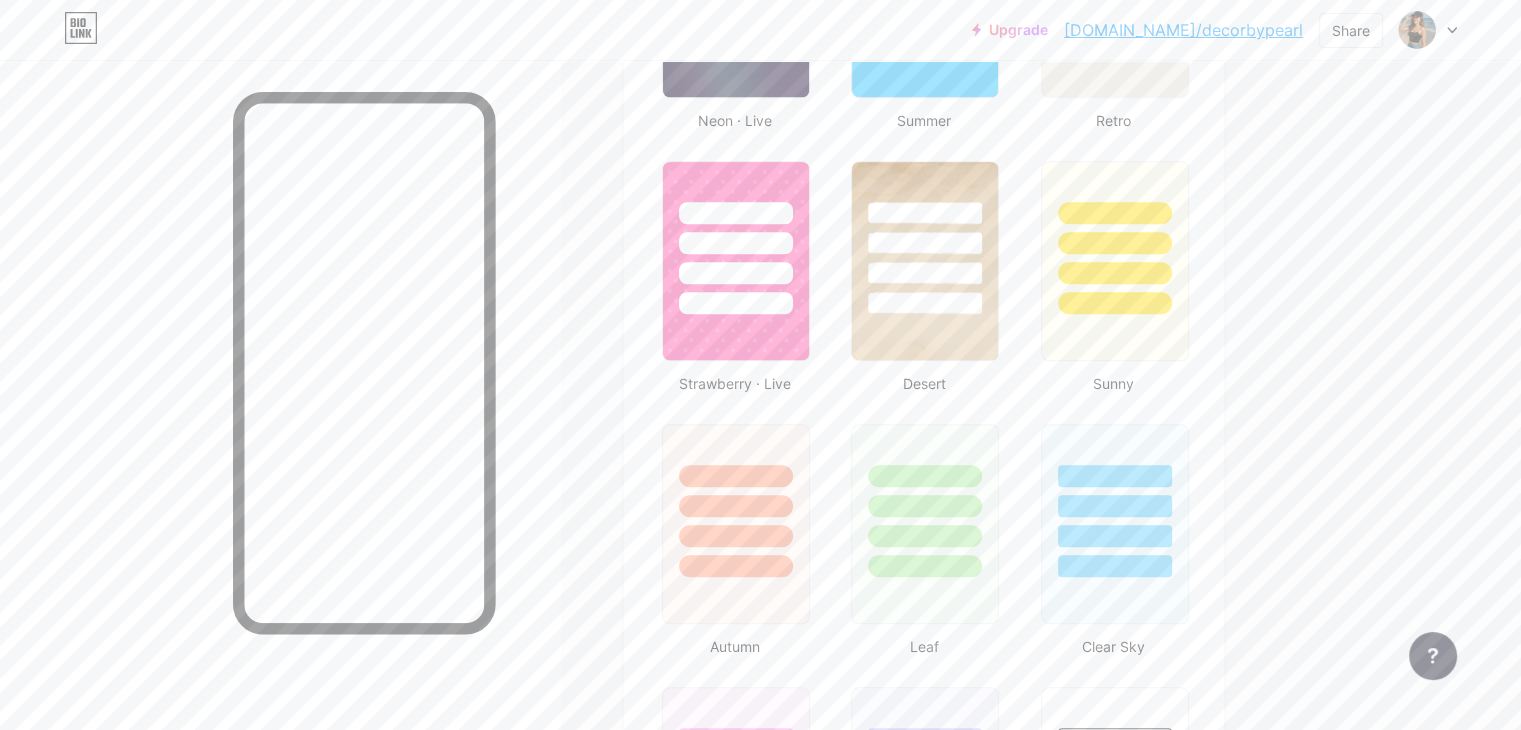 scroll, scrollTop: 1500, scrollLeft: 0, axis: vertical 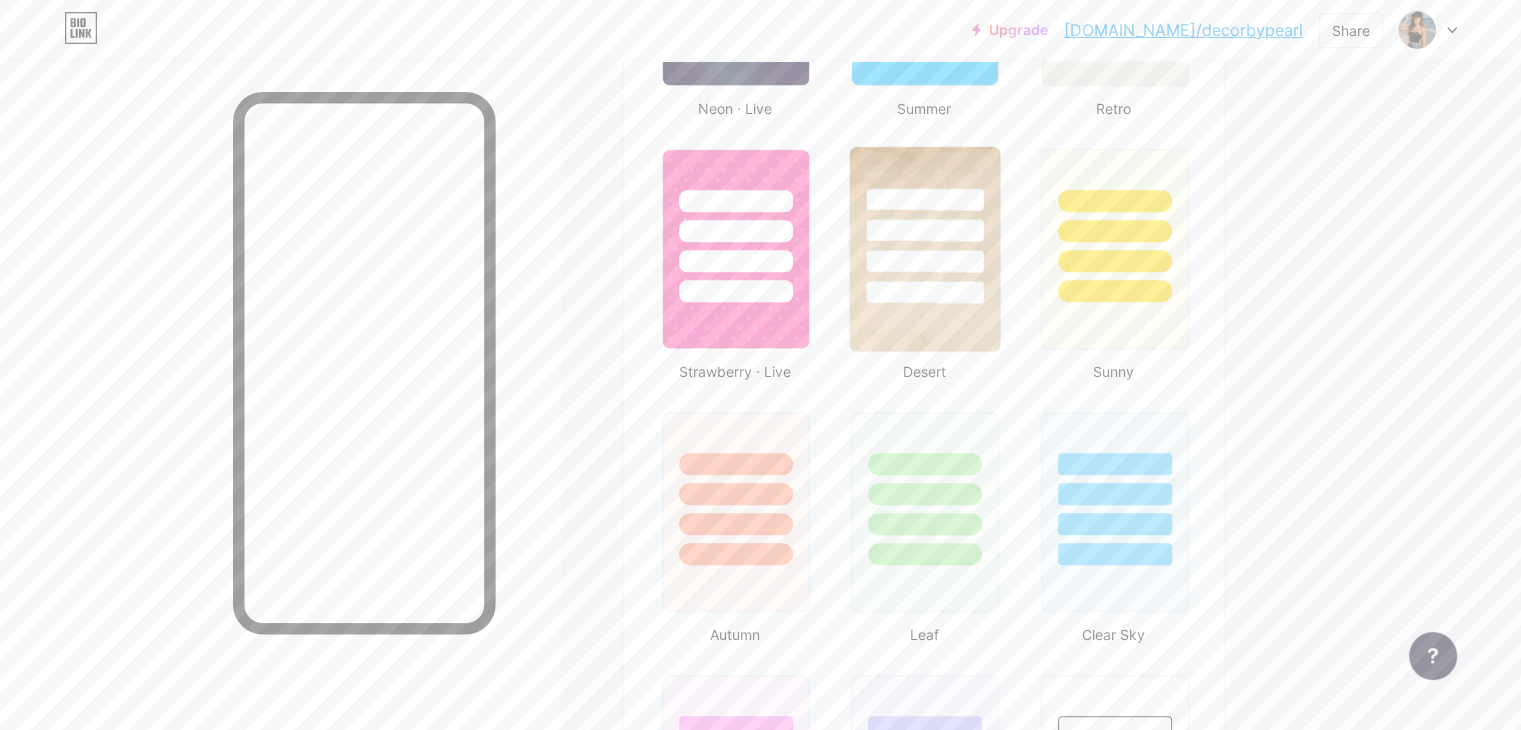 click at bounding box center [925, 230] 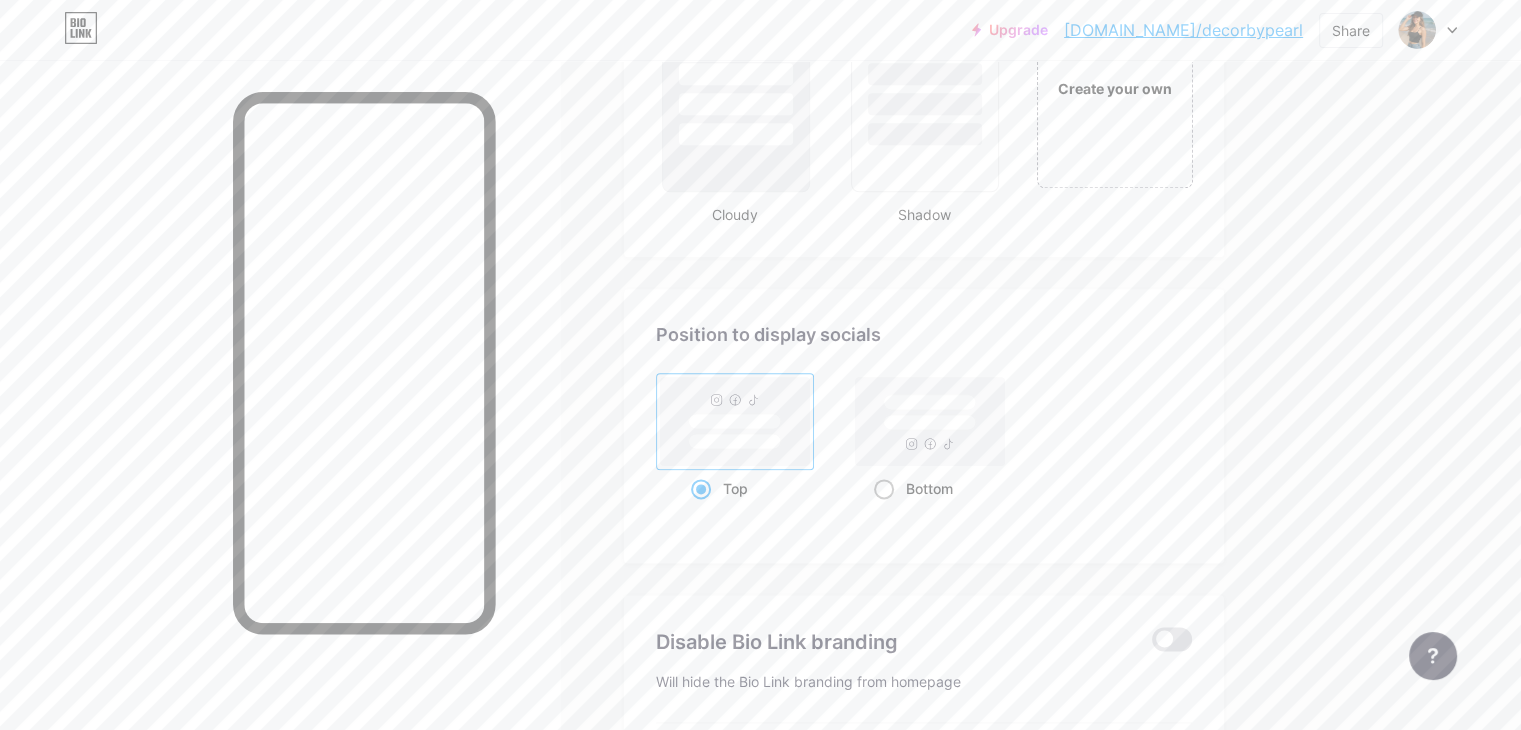 scroll, scrollTop: 2447, scrollLeft: 0, axis: vertical 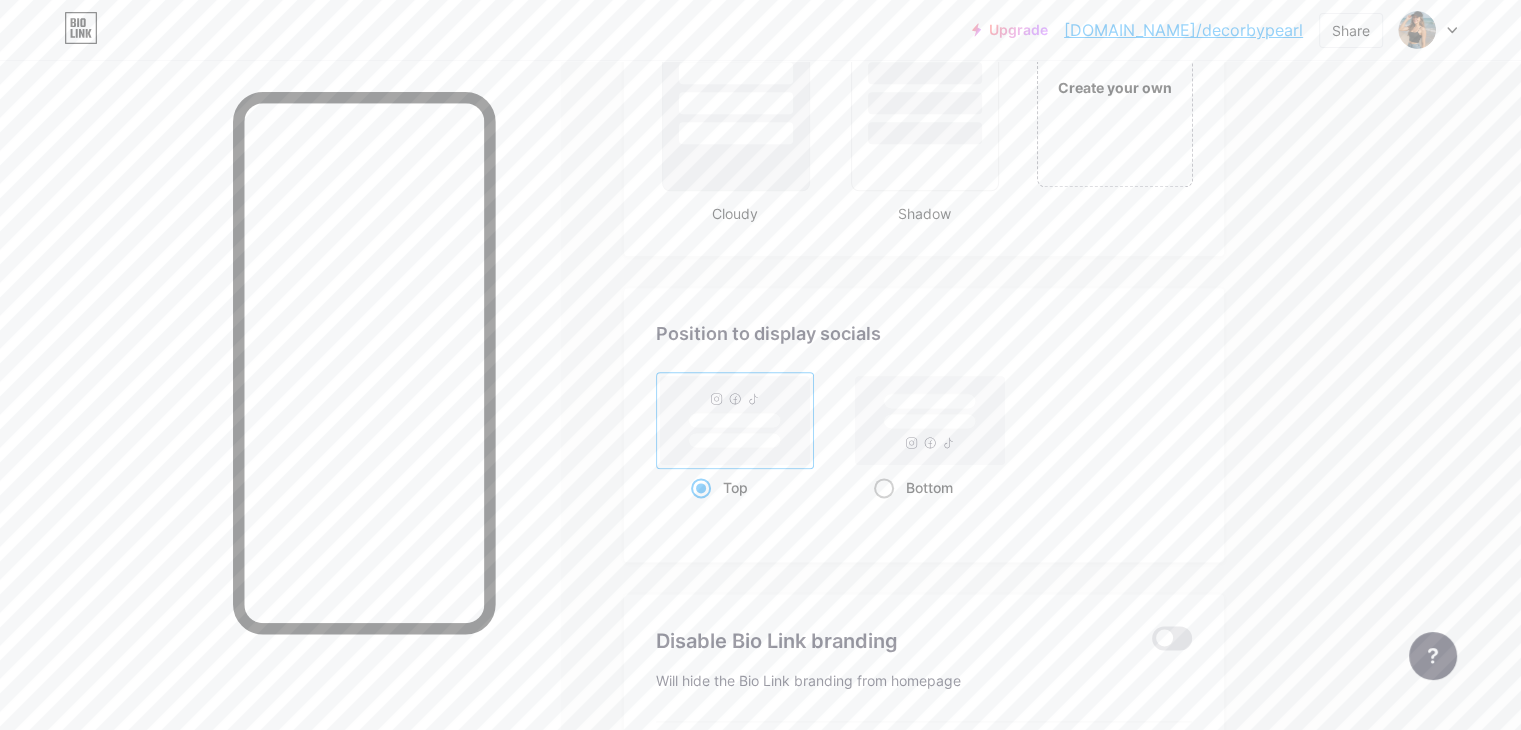 click 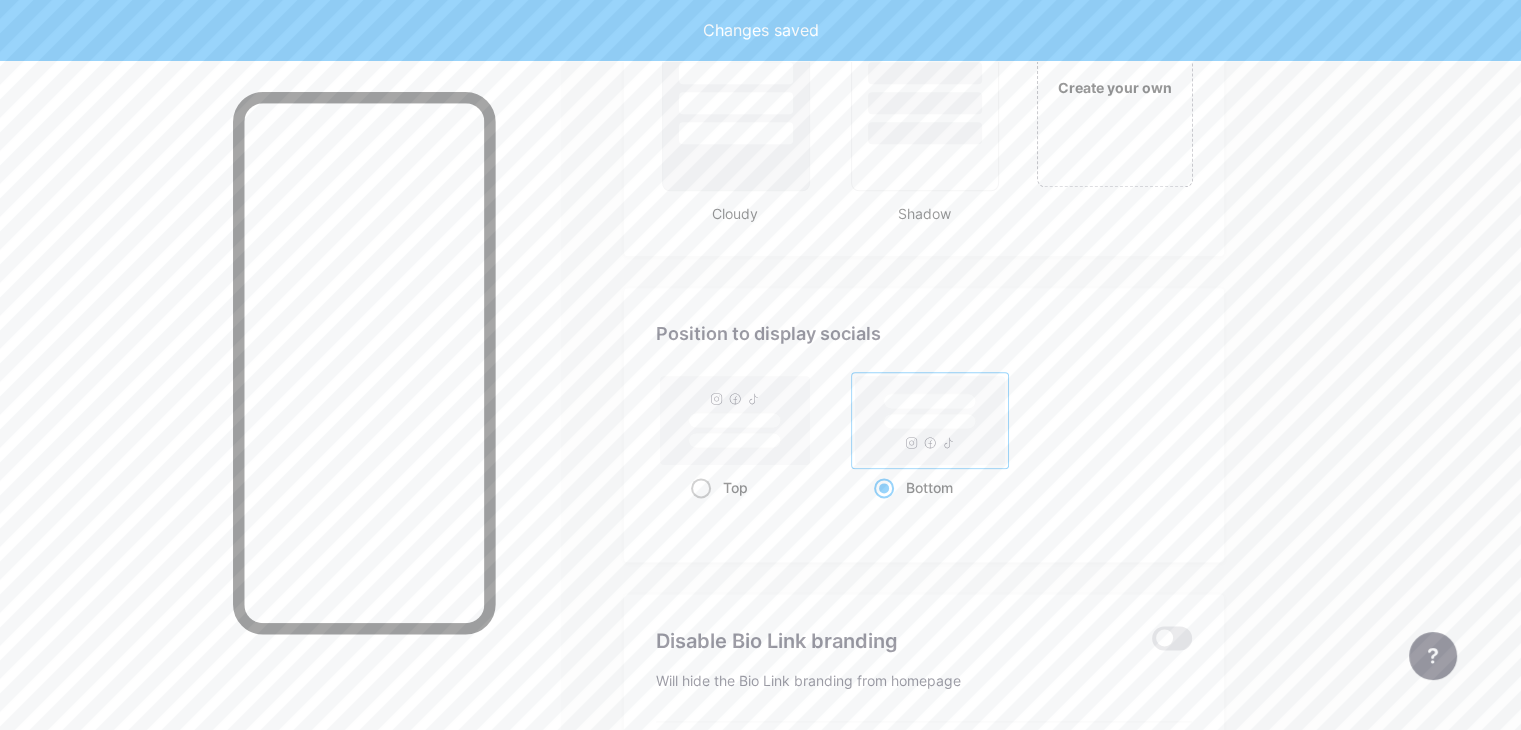click 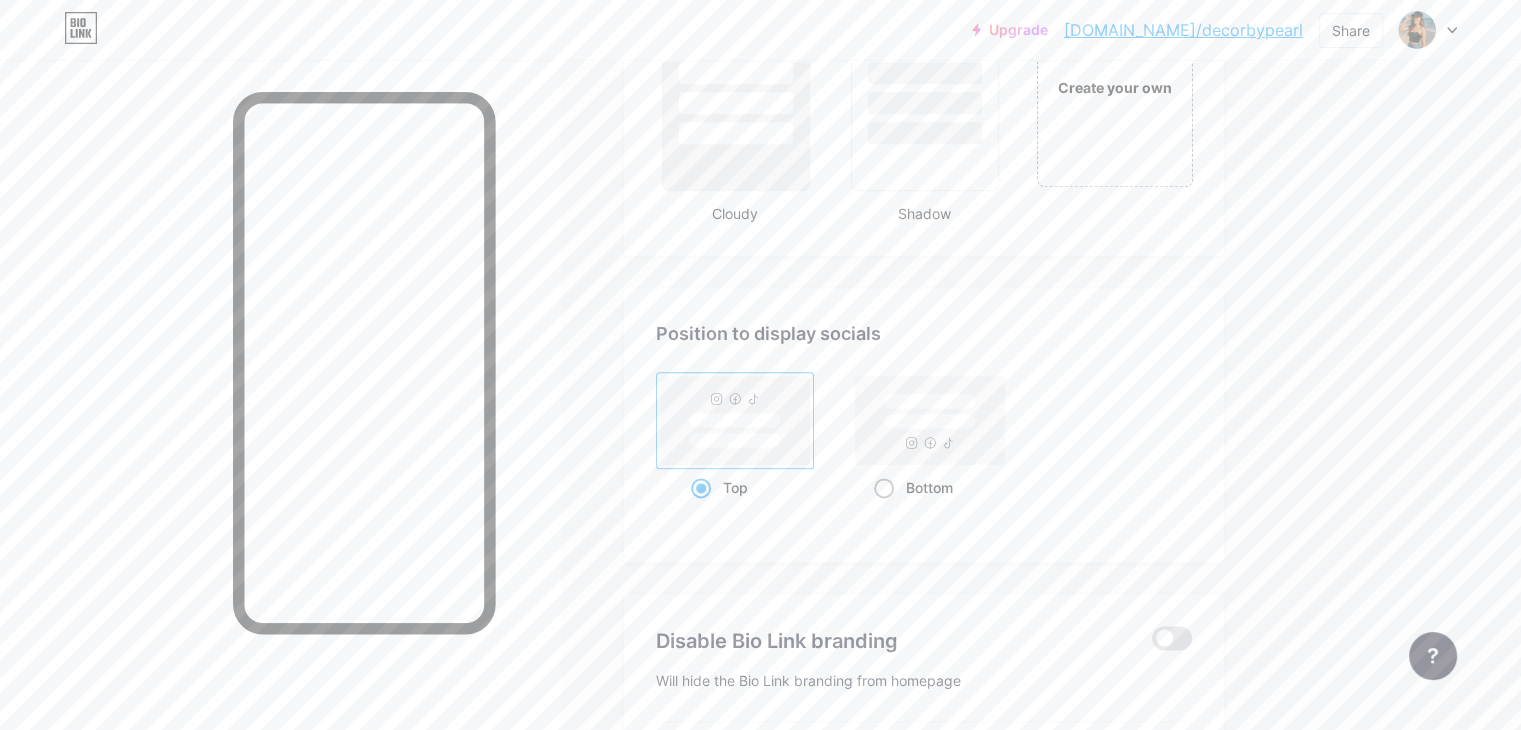 click 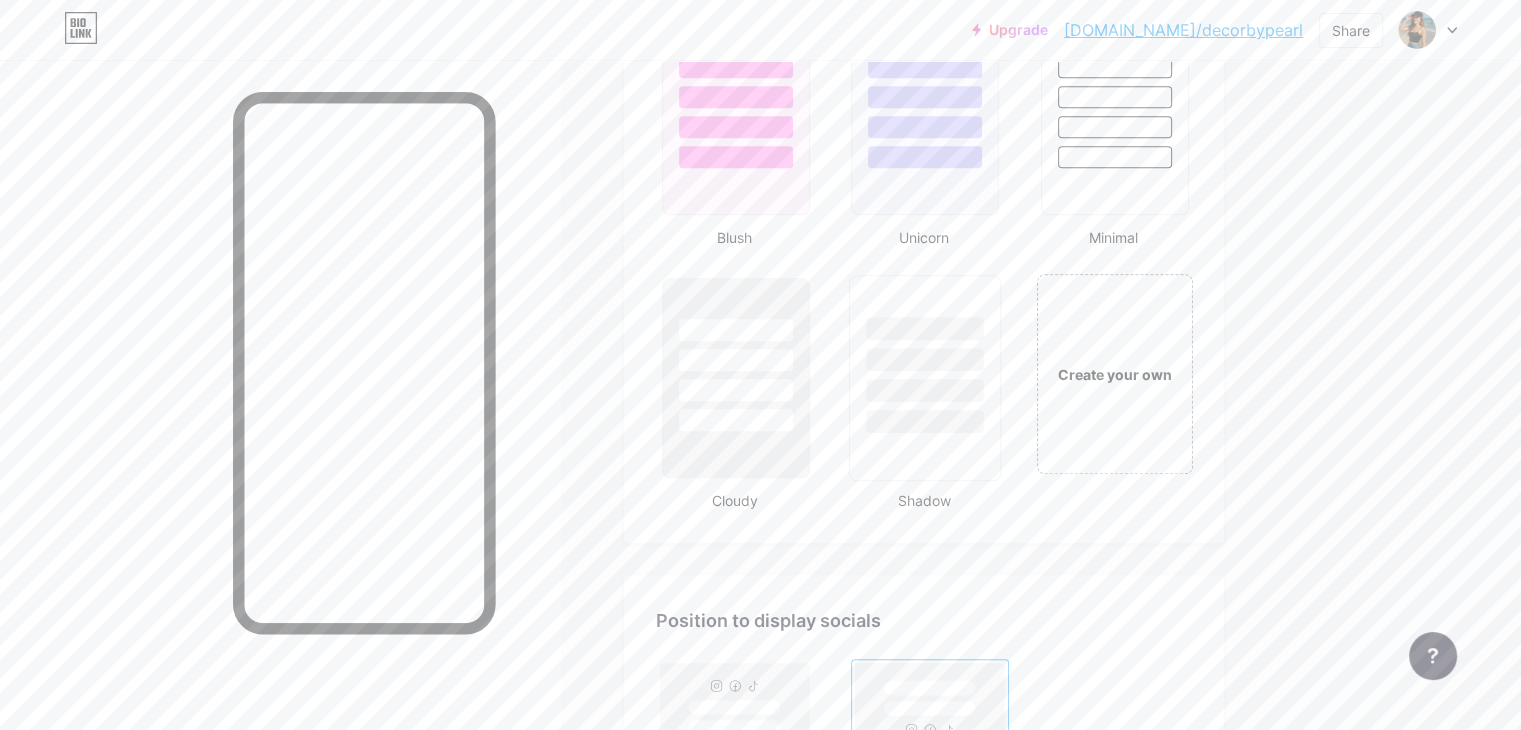 scroll, scrollTop: 2160, scrollLeft: 0, axis: vertical 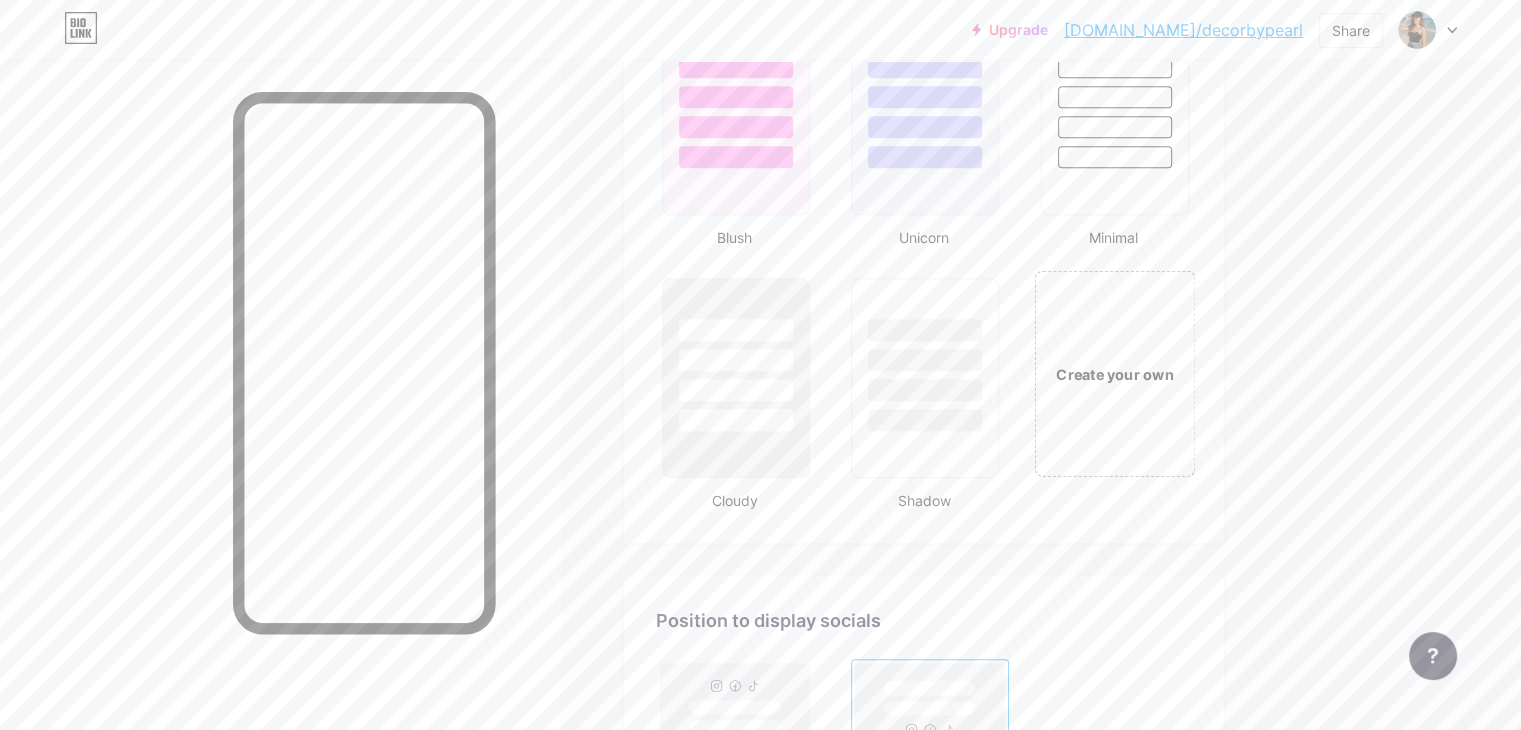 click on "Create your own" at bounding box center [1114, 374] 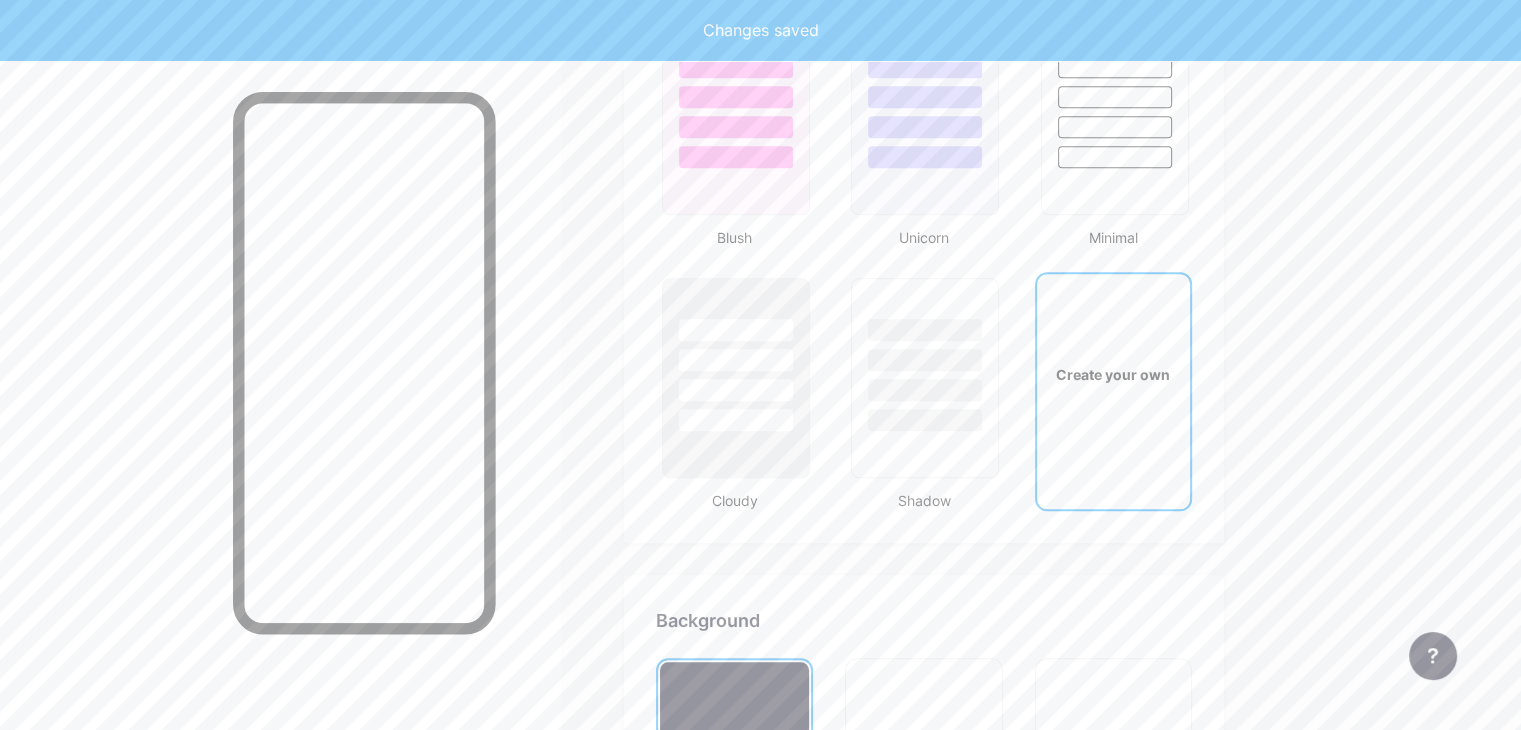 scroll, scrollTop: 2648, scrollLeft: 0, axis: vertical 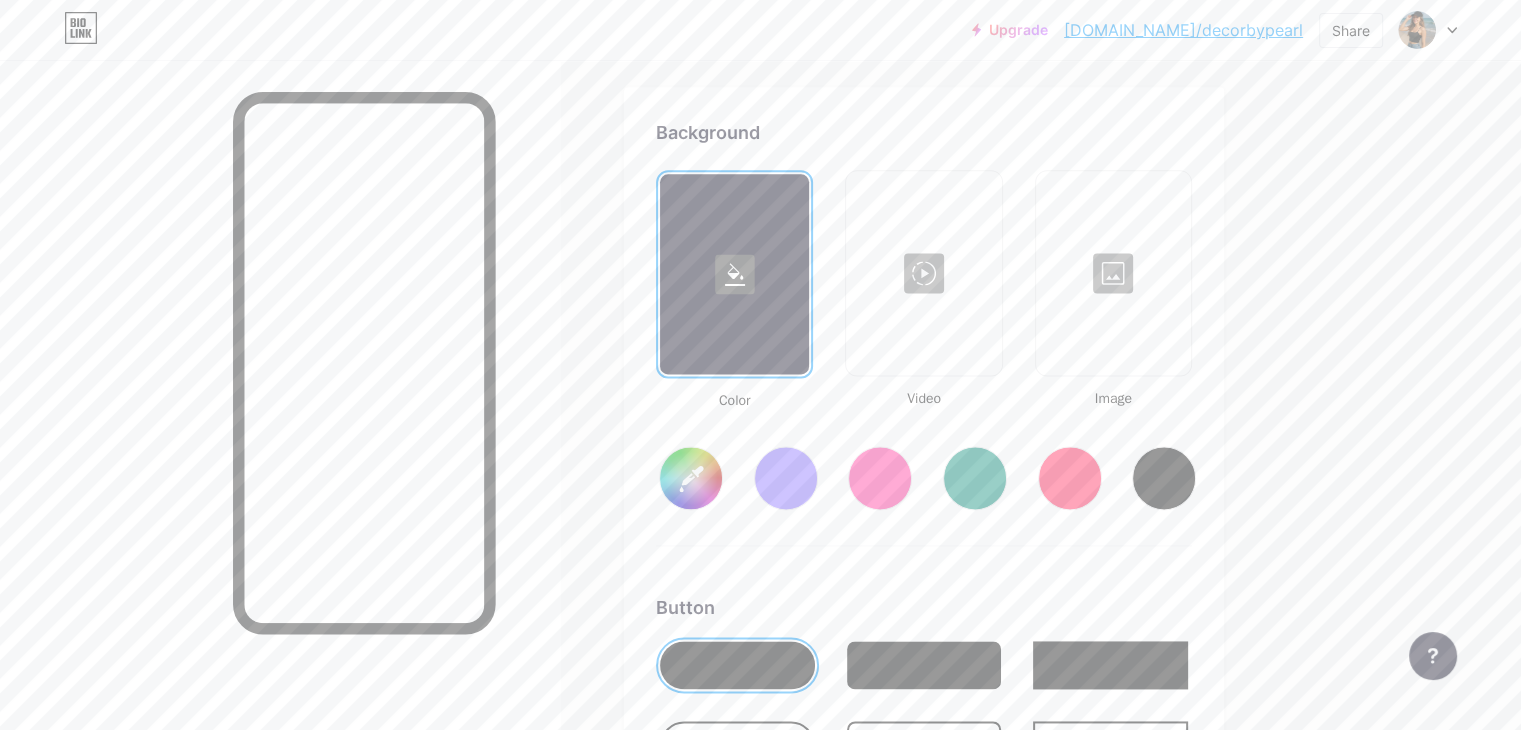 type on "#ffffff" 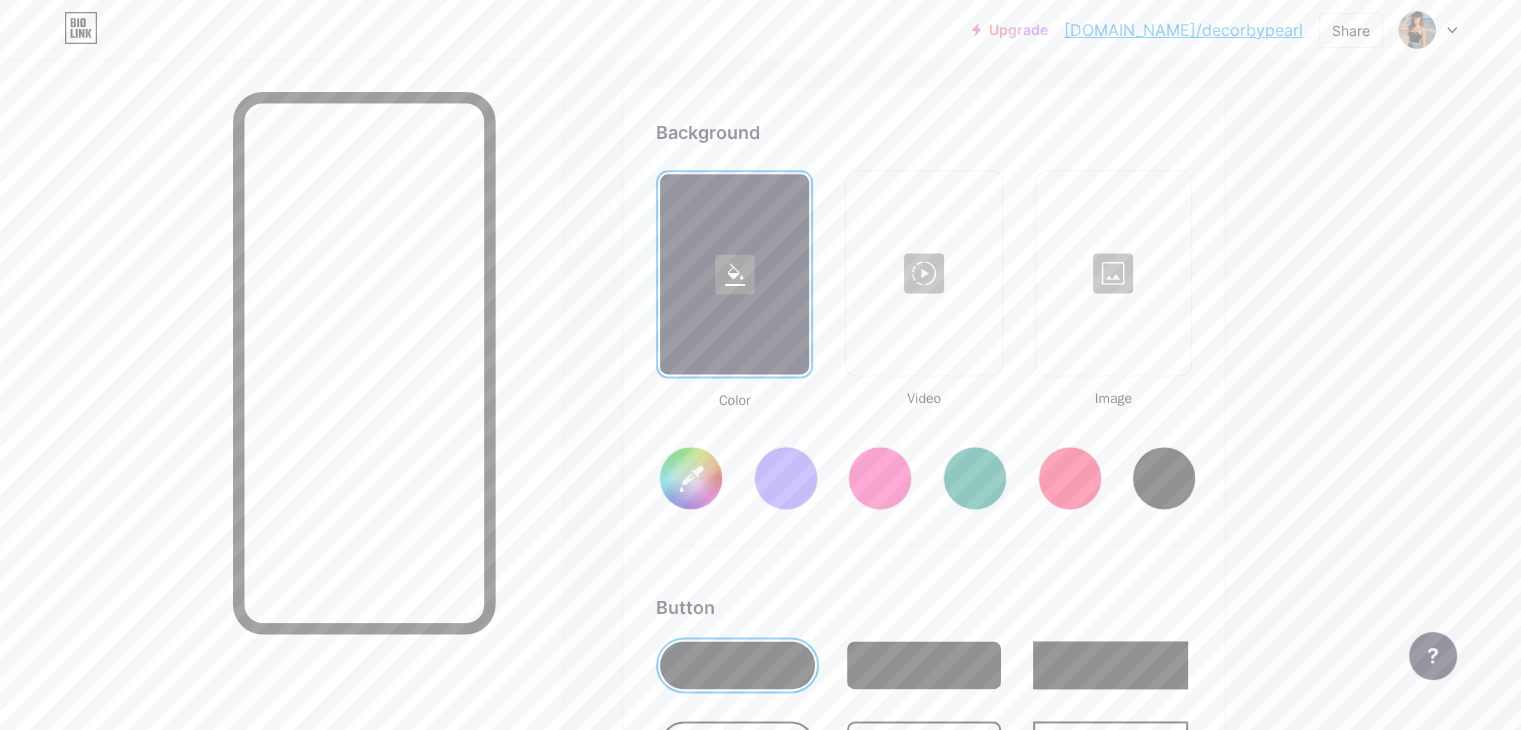 type on "#000000" 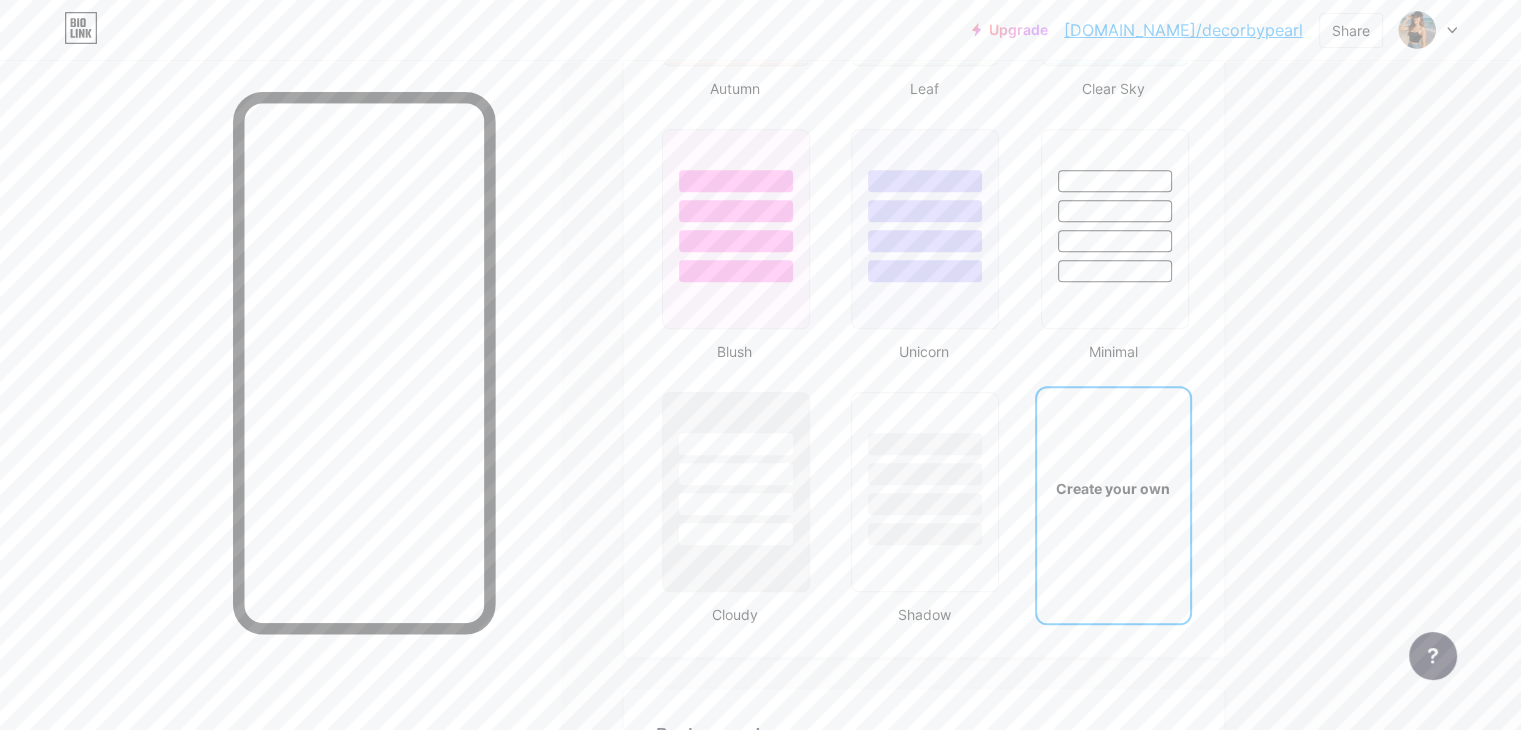 scroll, scrollTop: 1984, scrollLeft: 0, axis: vertical 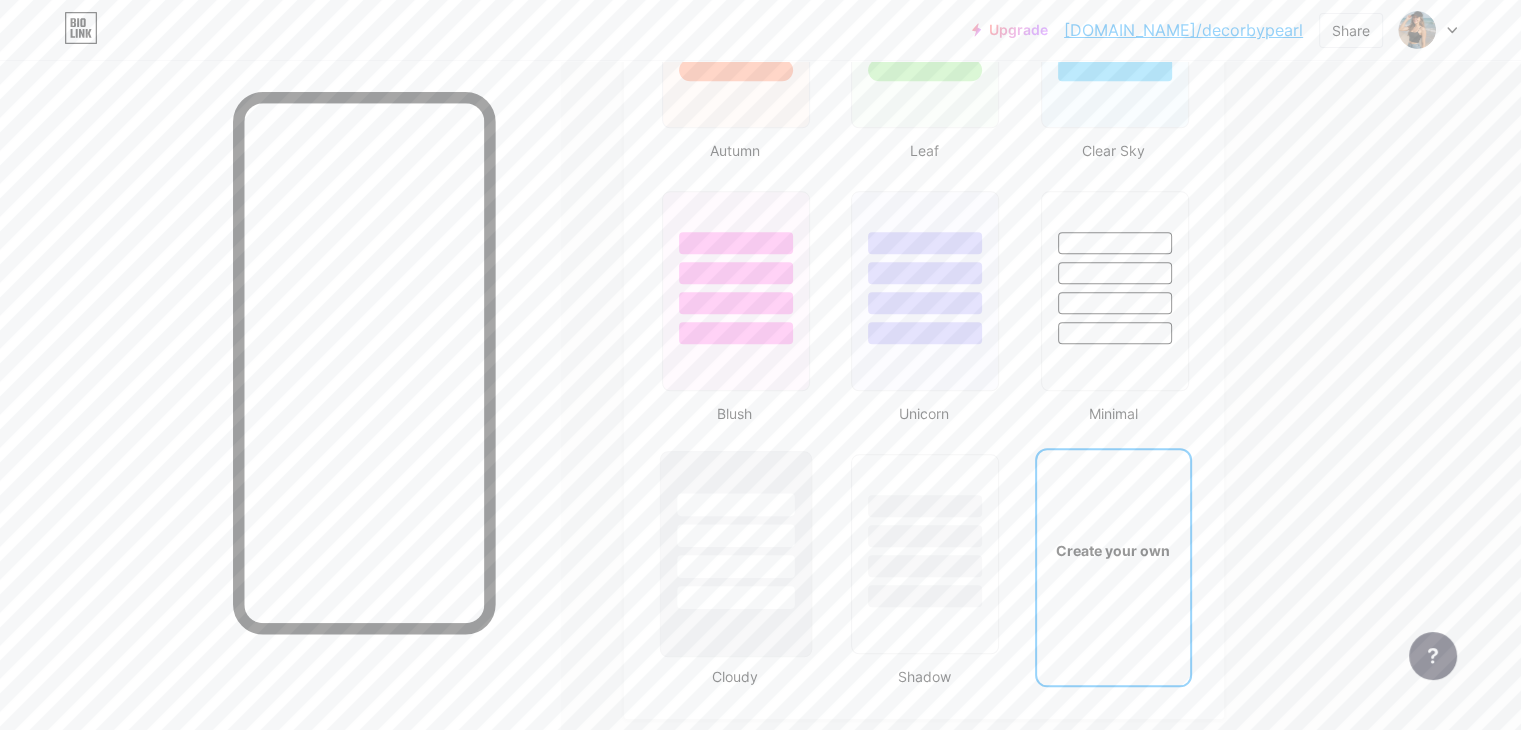 click at bounding box center [735, 597] 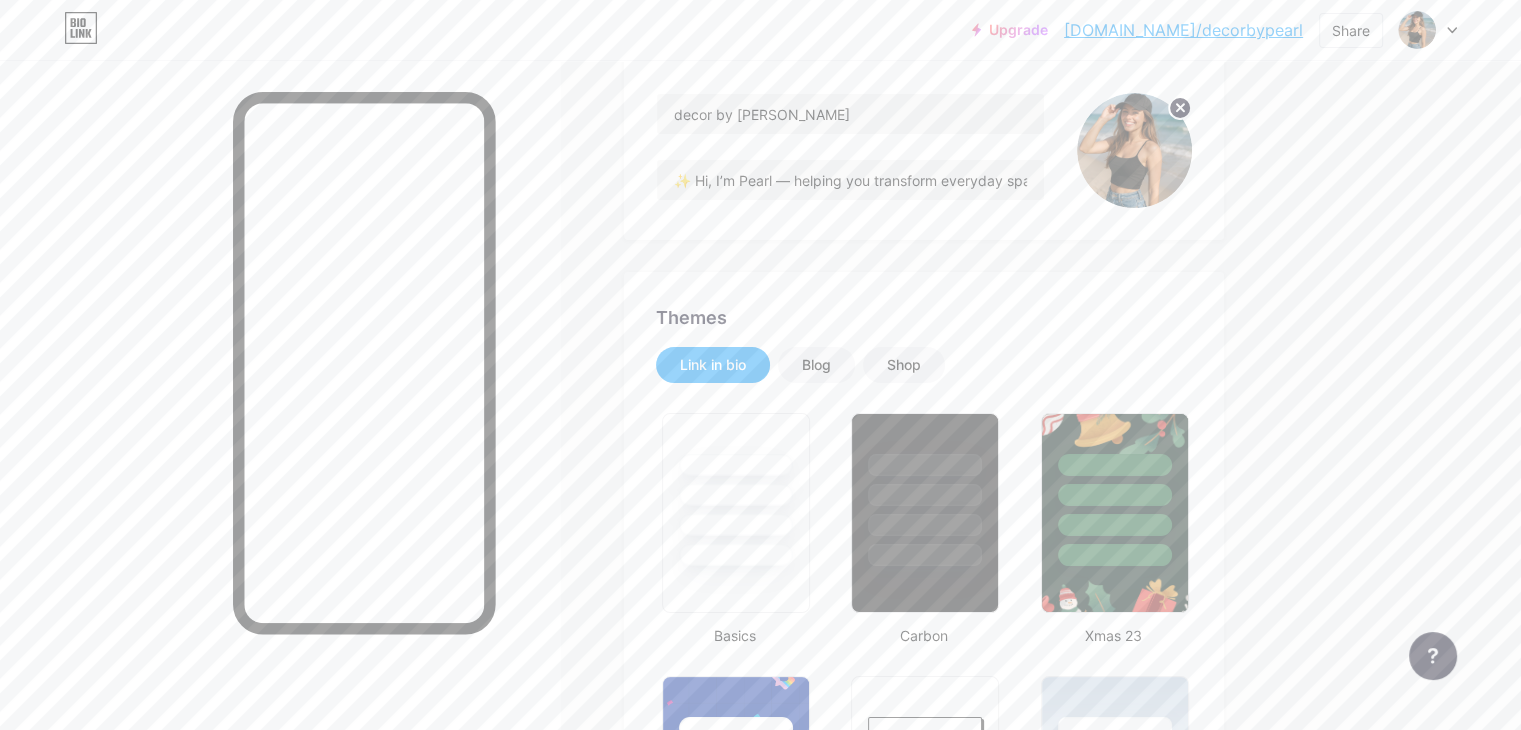 scroll, scrollTop: 148, scrollLeft: 0, axis: vertical 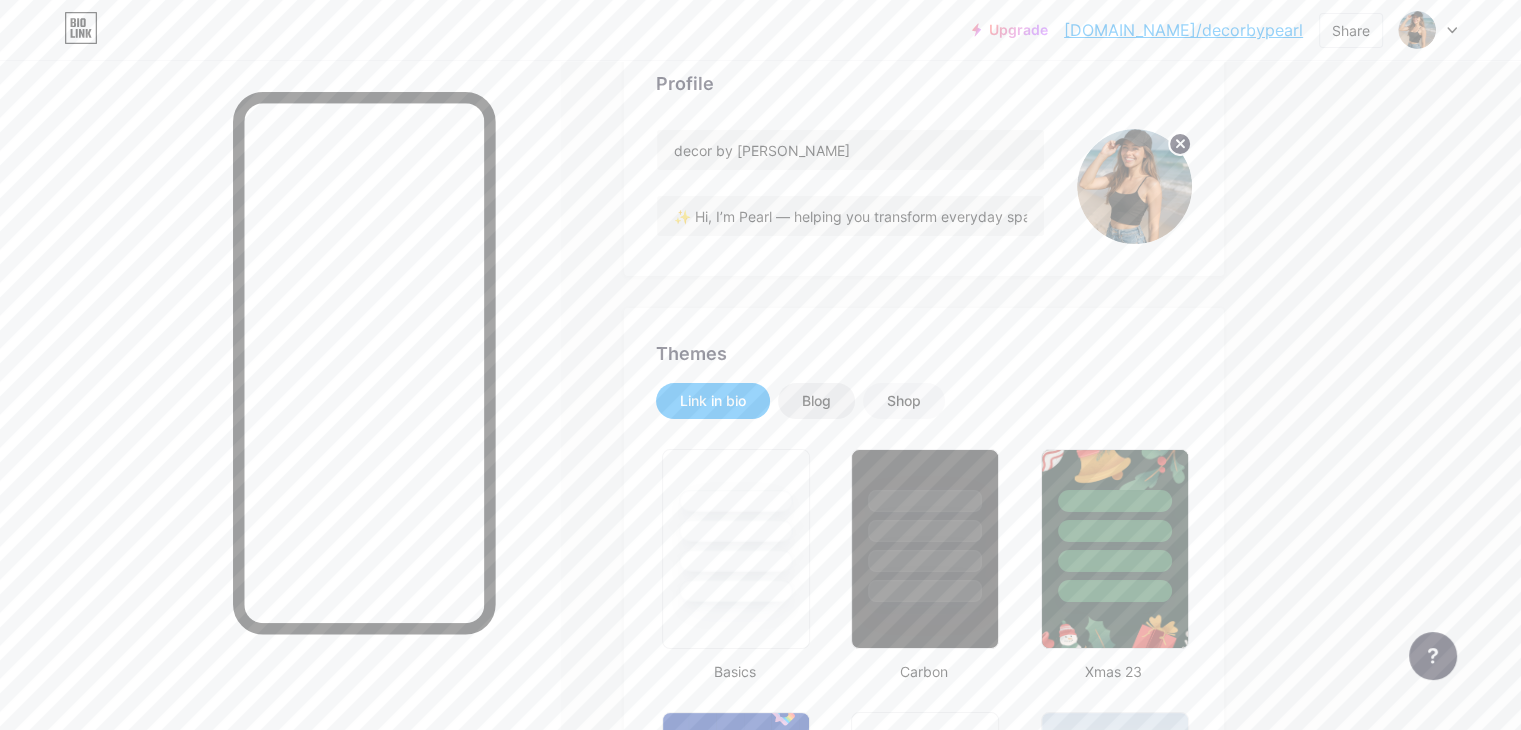 click on "Blog" at bounding box center (816, 401) 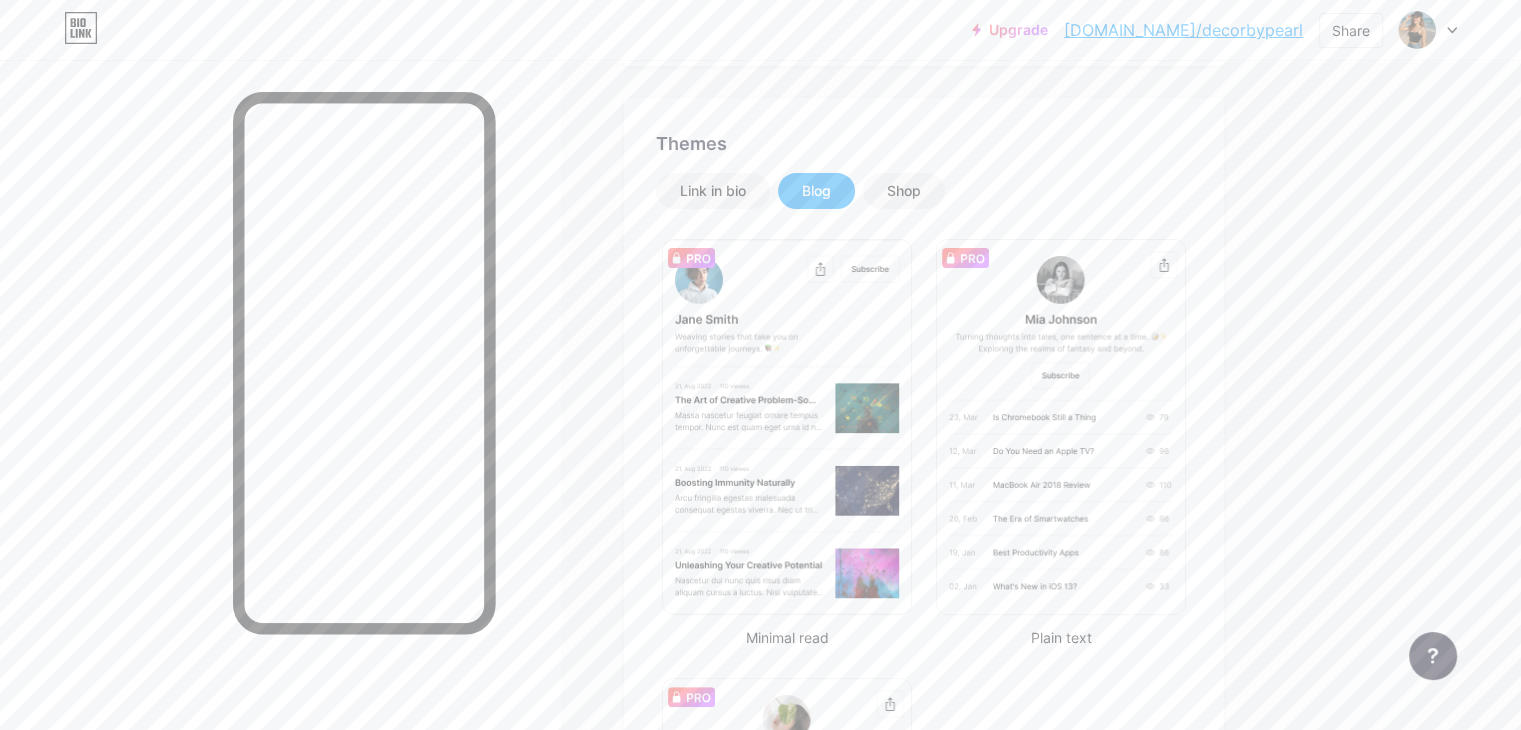 scroll, scrollTop: 0, scrollLeft: 0, axis: both 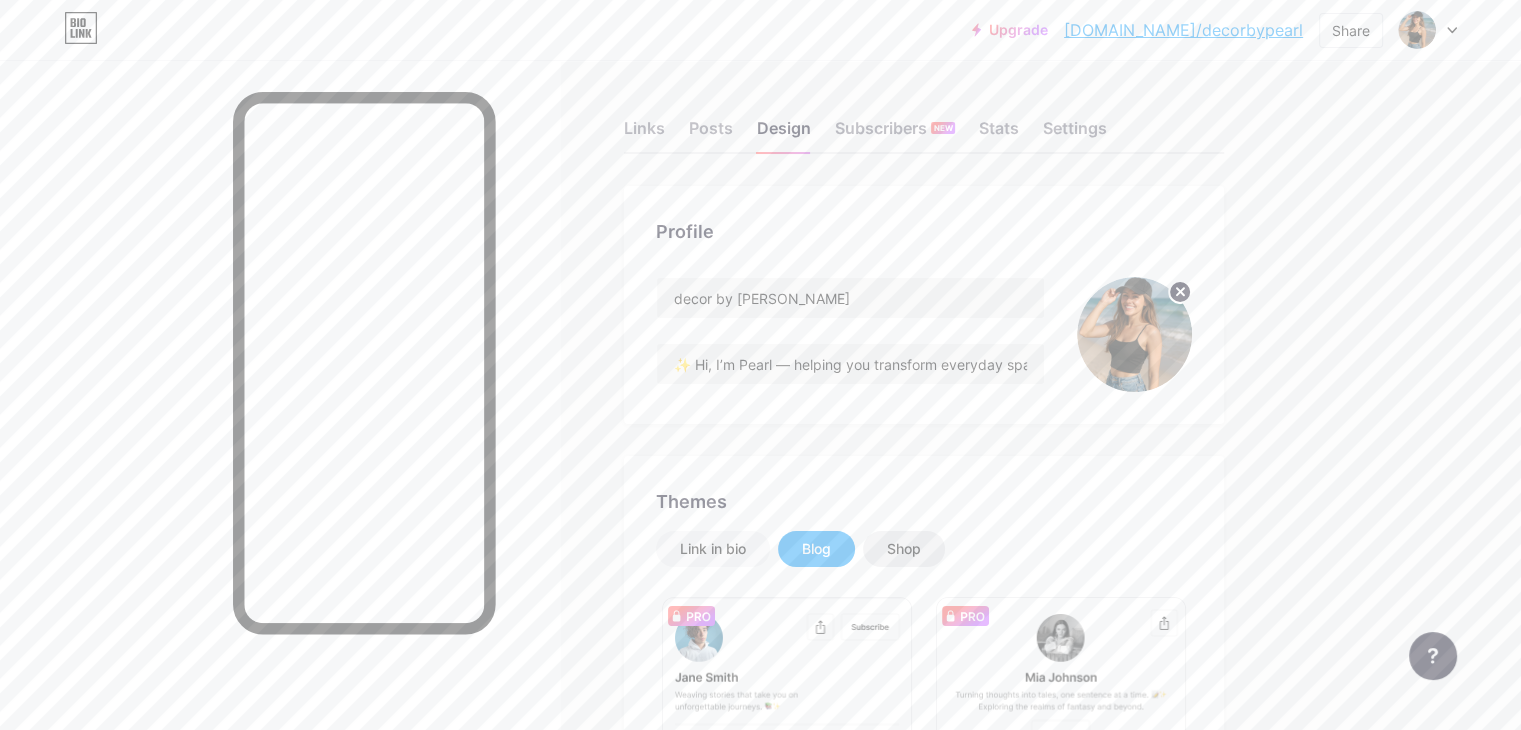 click on "Shop" at bounding box center (904, 549) 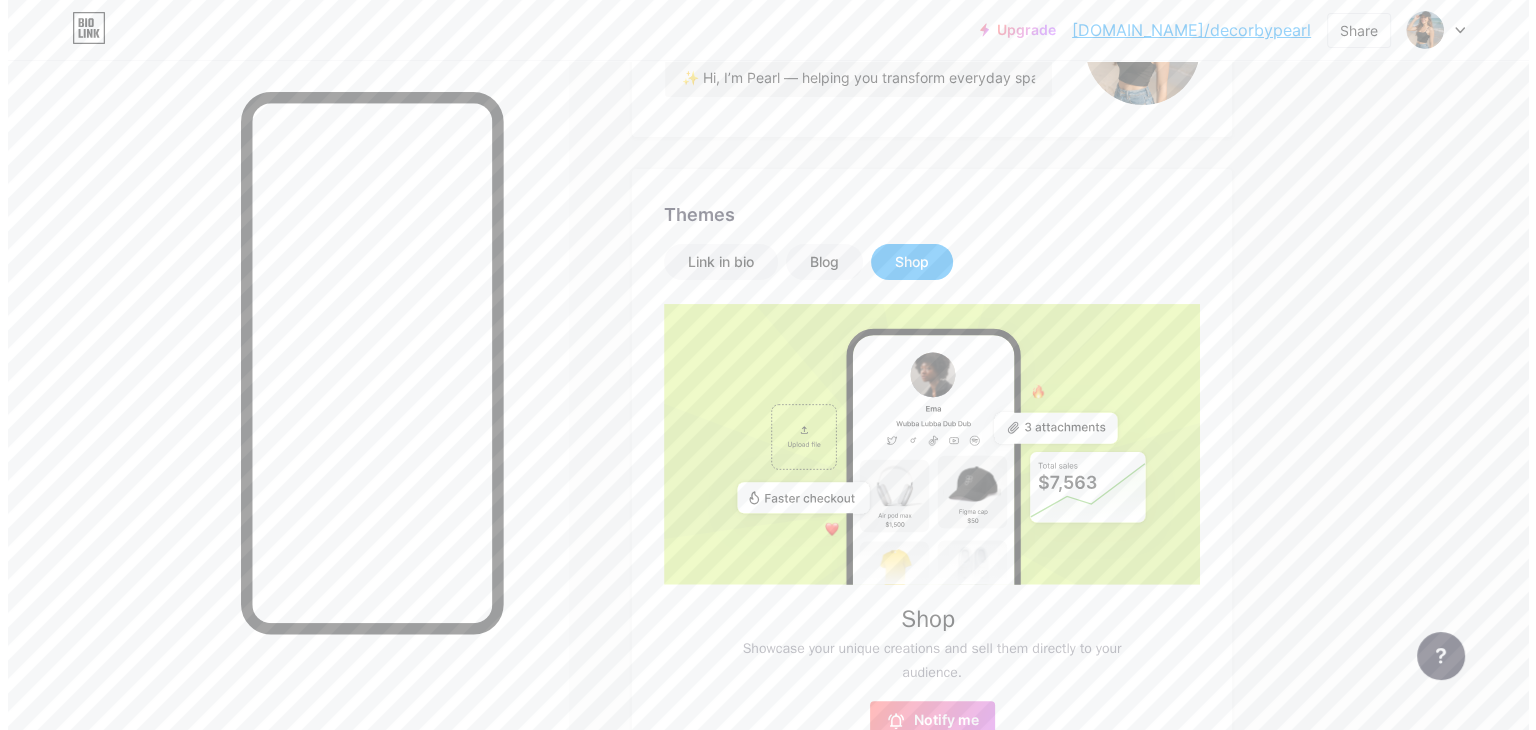 scroll, scrollTop: 0, scrollLeft: 0, axis: both 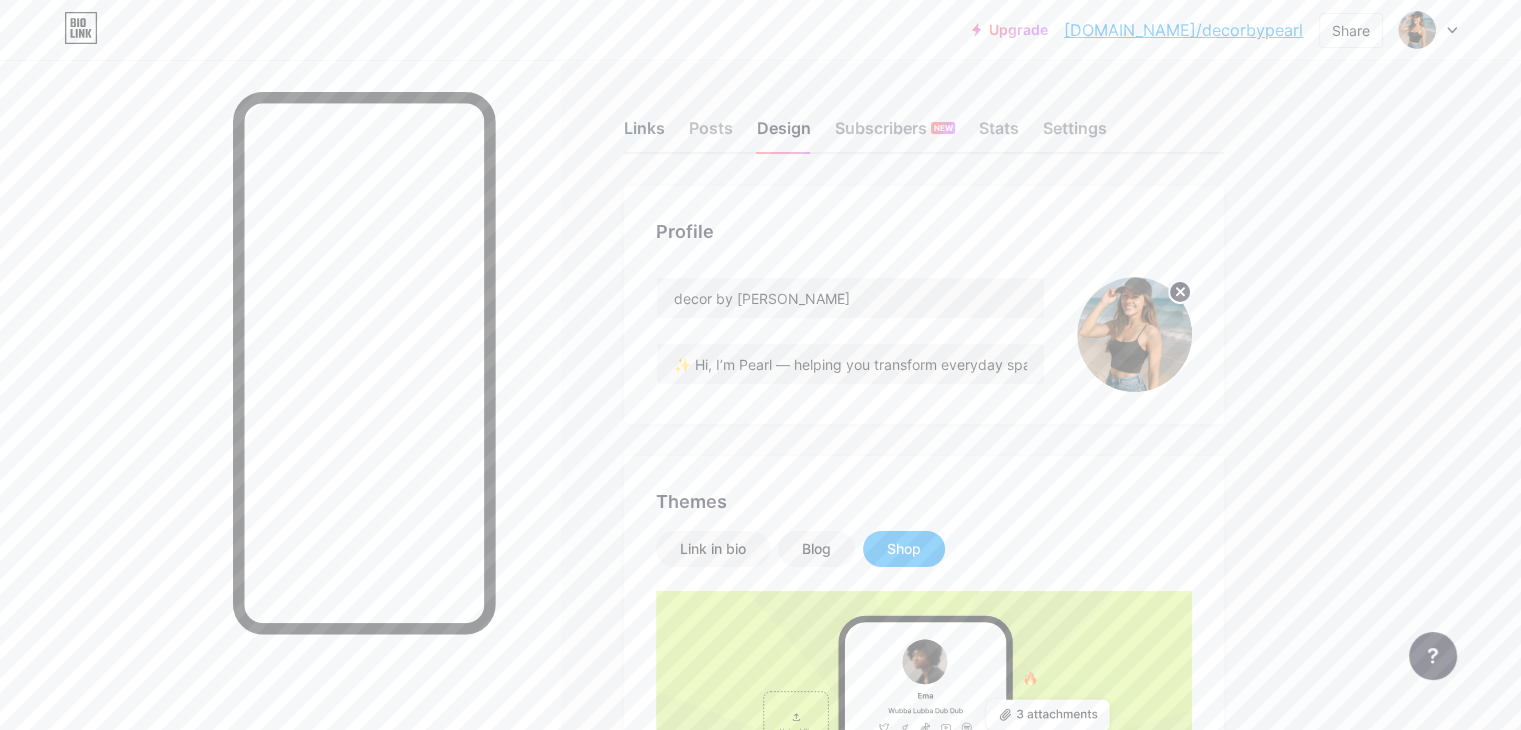 click on "Links" at bounding box center (644, 134) 